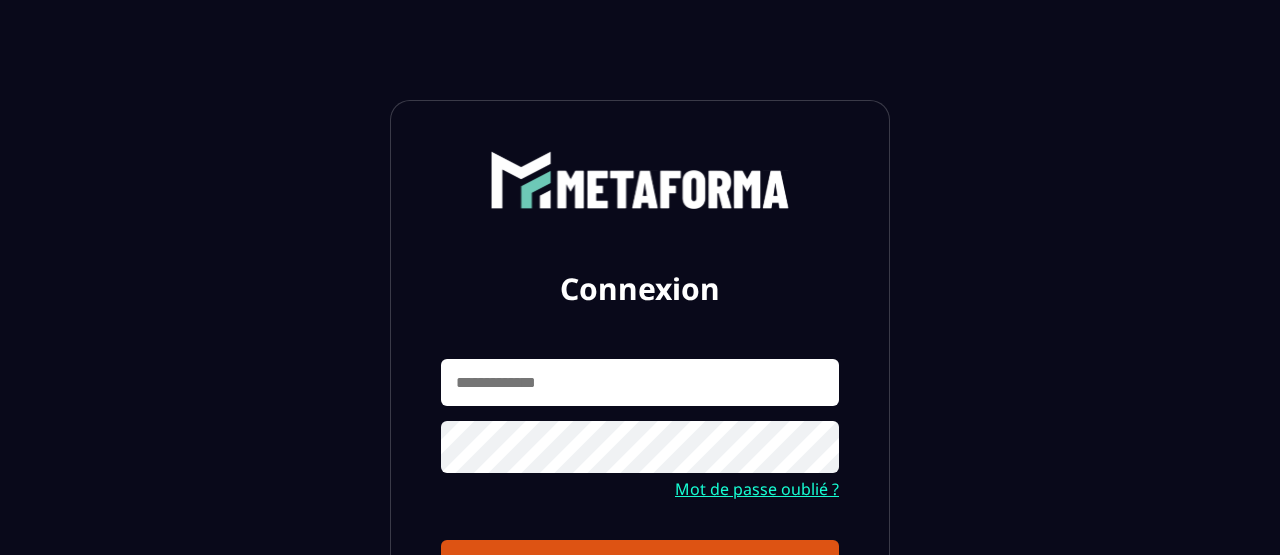 scroll, scrollTop: 0, scrollLeft: 0, axis: both 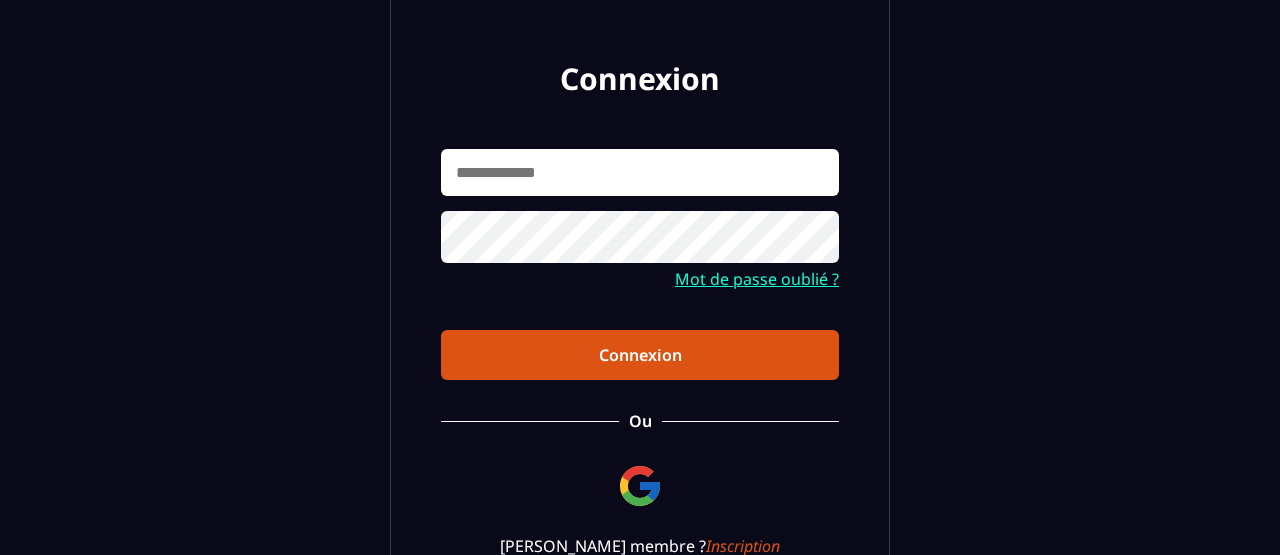 type on "**********" 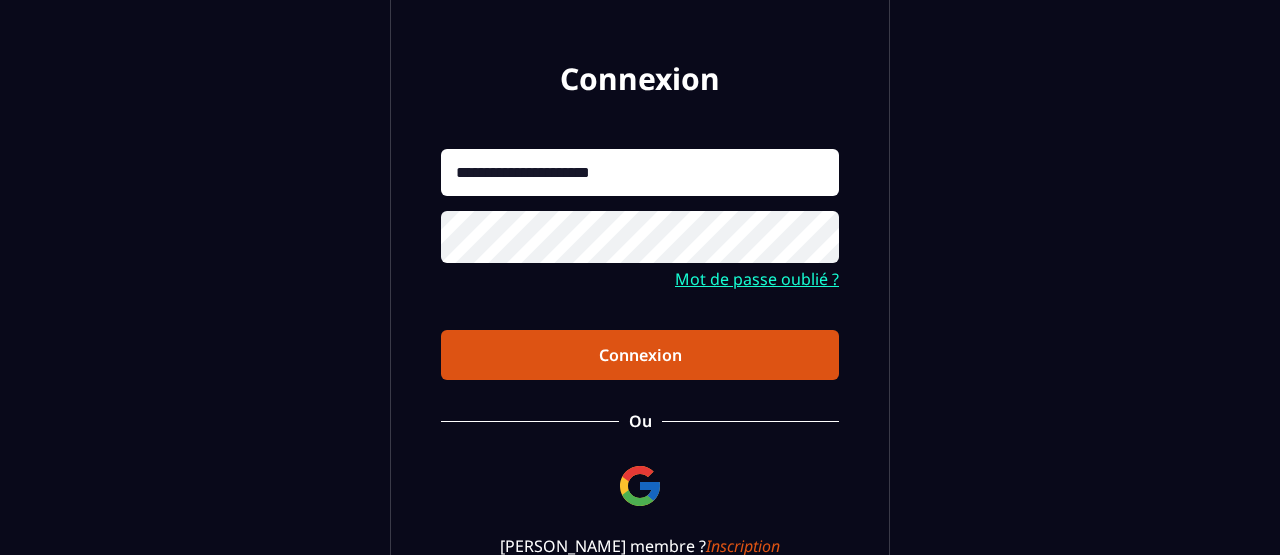 click on "Connexion" at bounding box center (640, 355) 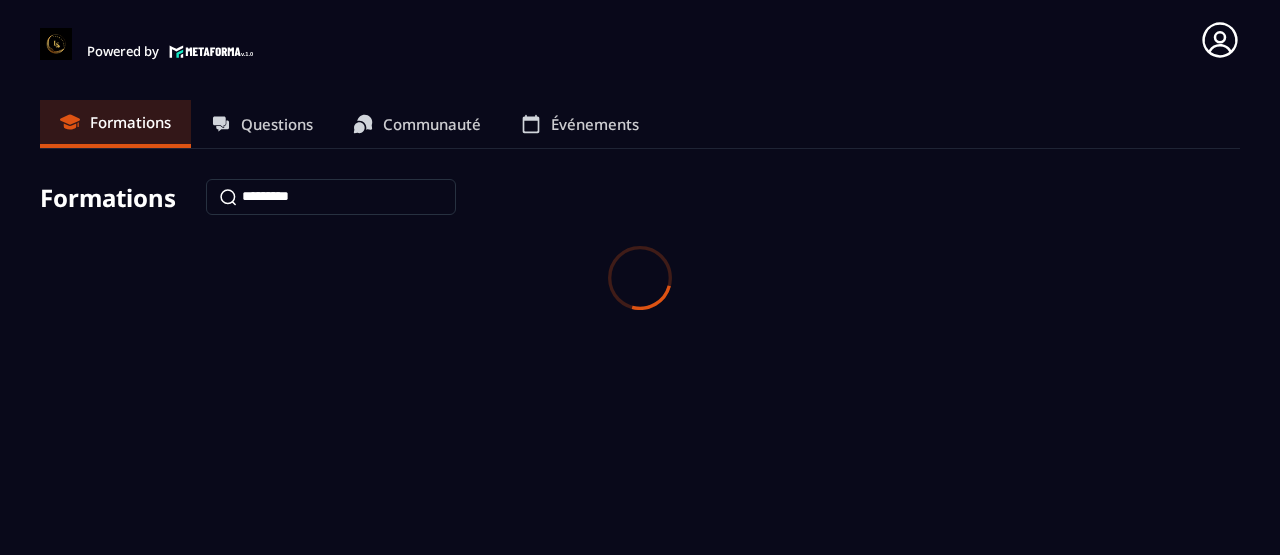 scroll, scrollTop: 0, scrollLeft: 0, axis: both 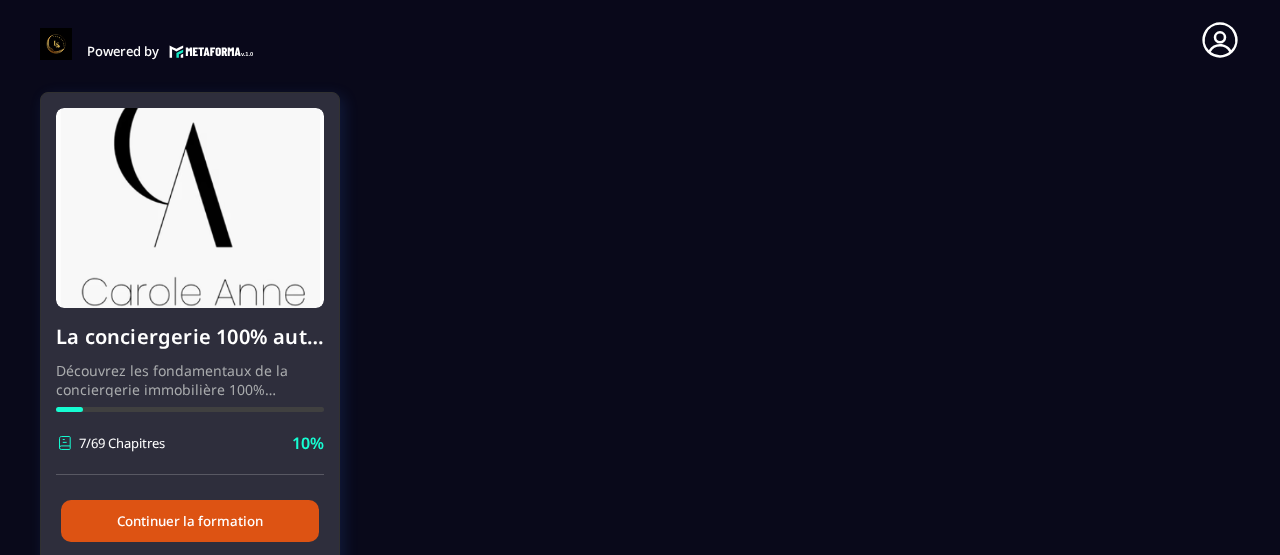 click at bounding box center [190, 208] 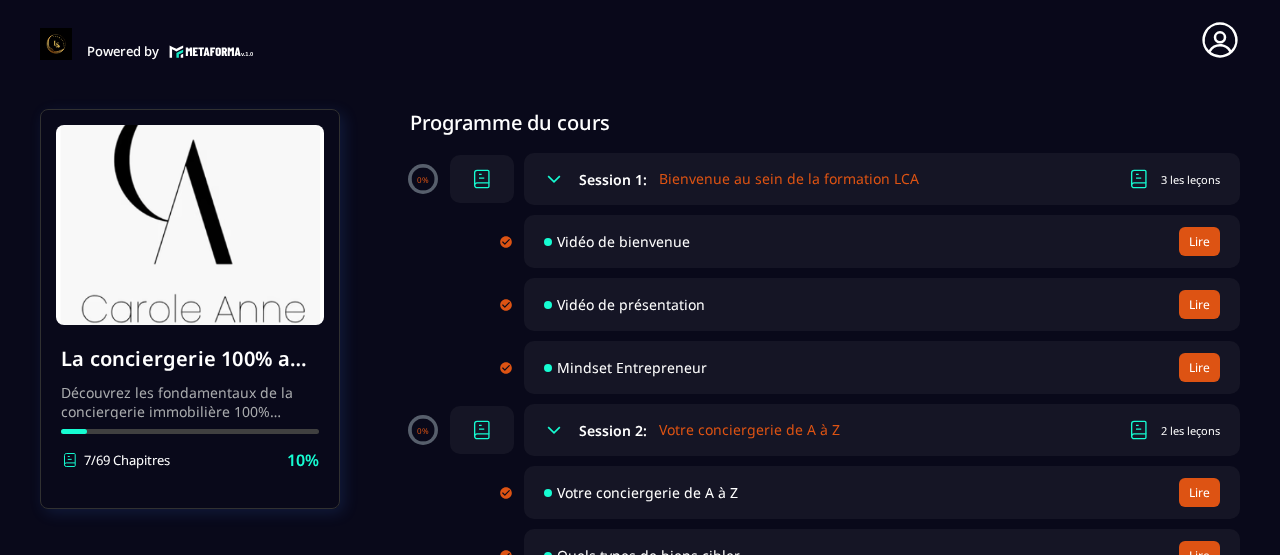 scroll, scrollTop: 150, scrollLeft: 0, axis: vertical 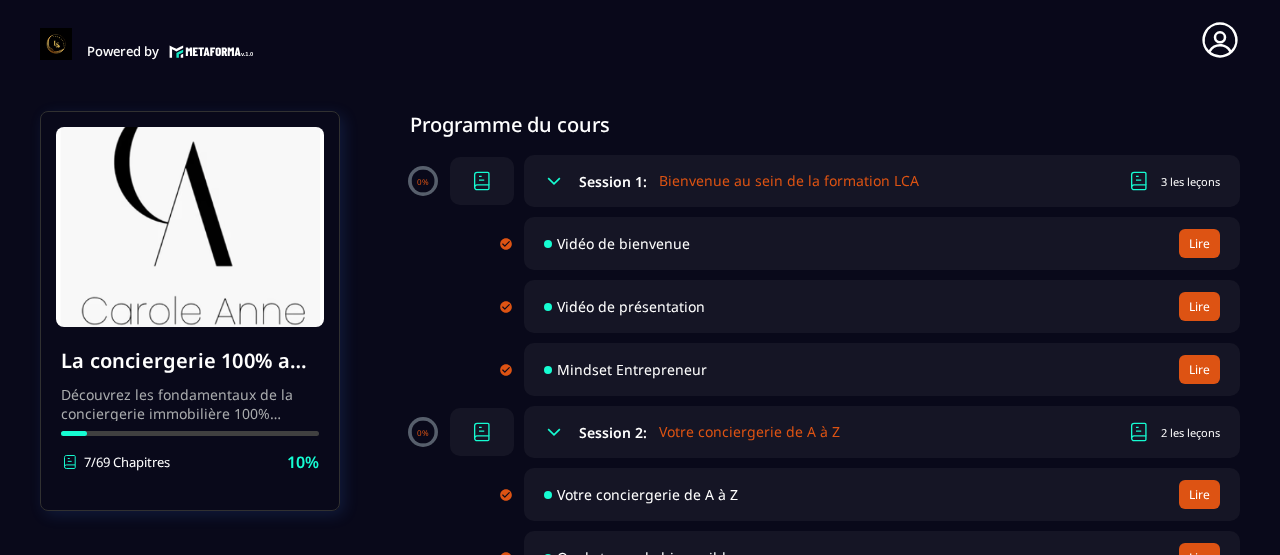 click on "Lire" at bounding box center [1199, 243] 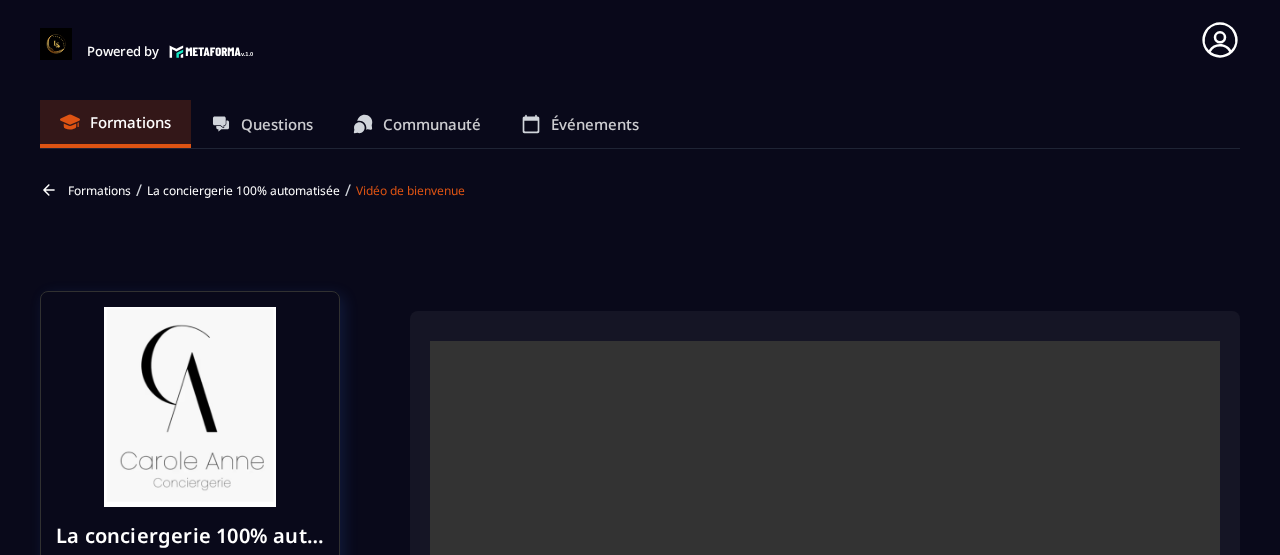 scroll, scrollTop: 8, scrollLeft: 0, axis: vertical 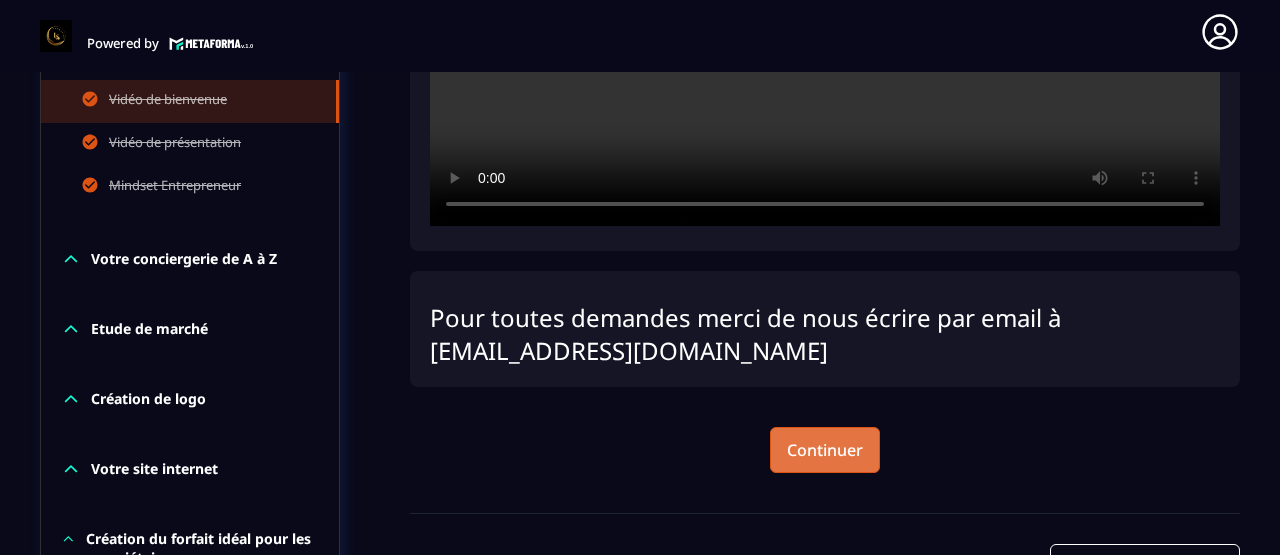 click on "Continuer" at bounding box center (825, 450) 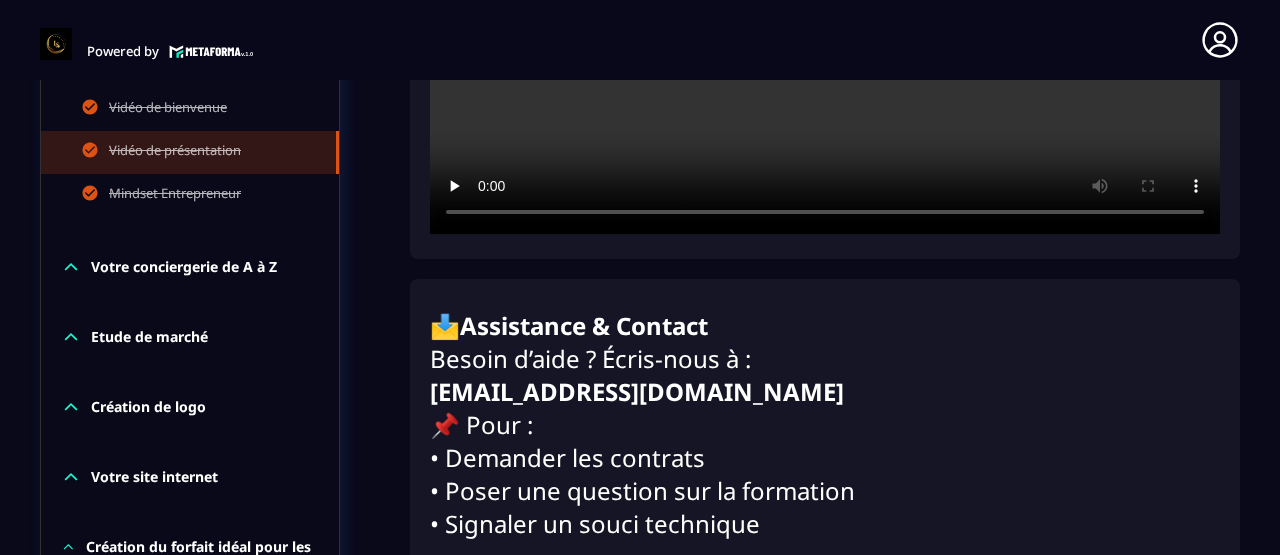 scroll, scrollTop: 8, scrollLeft: 0, axis: vertical 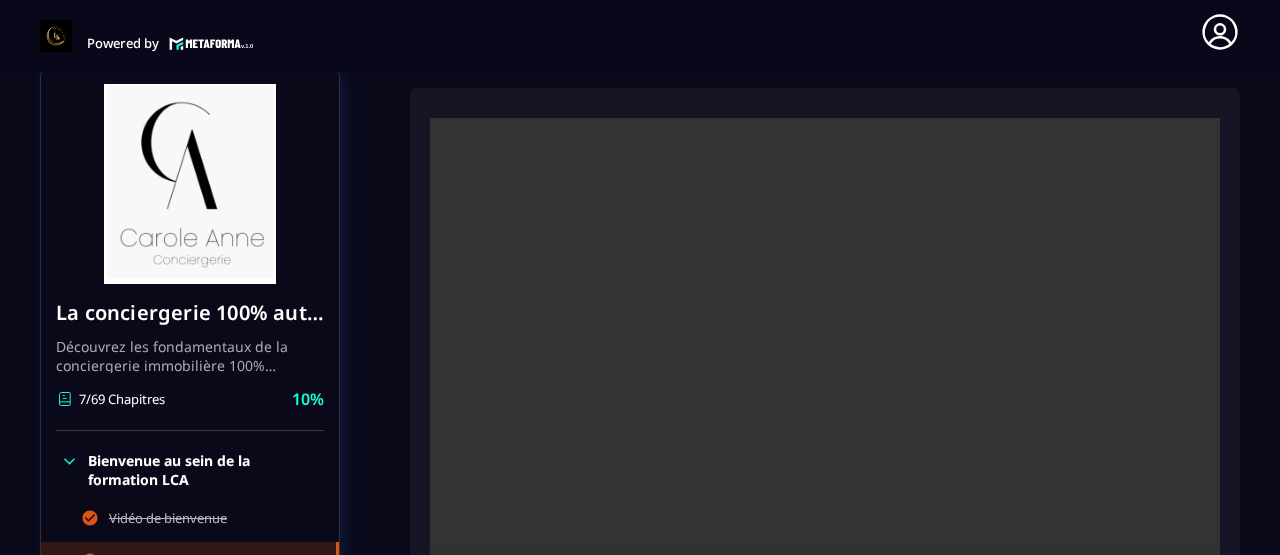 click at bounding box center (825, 381) 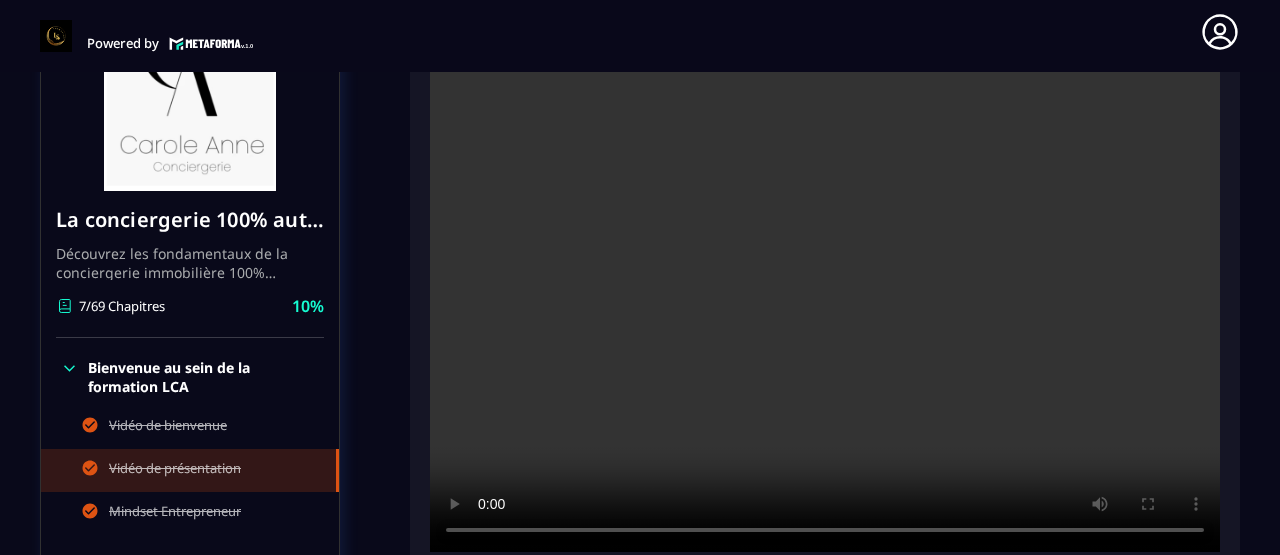 scroll, scrollTop: 311, scrollLeft: 0, axis: vertical 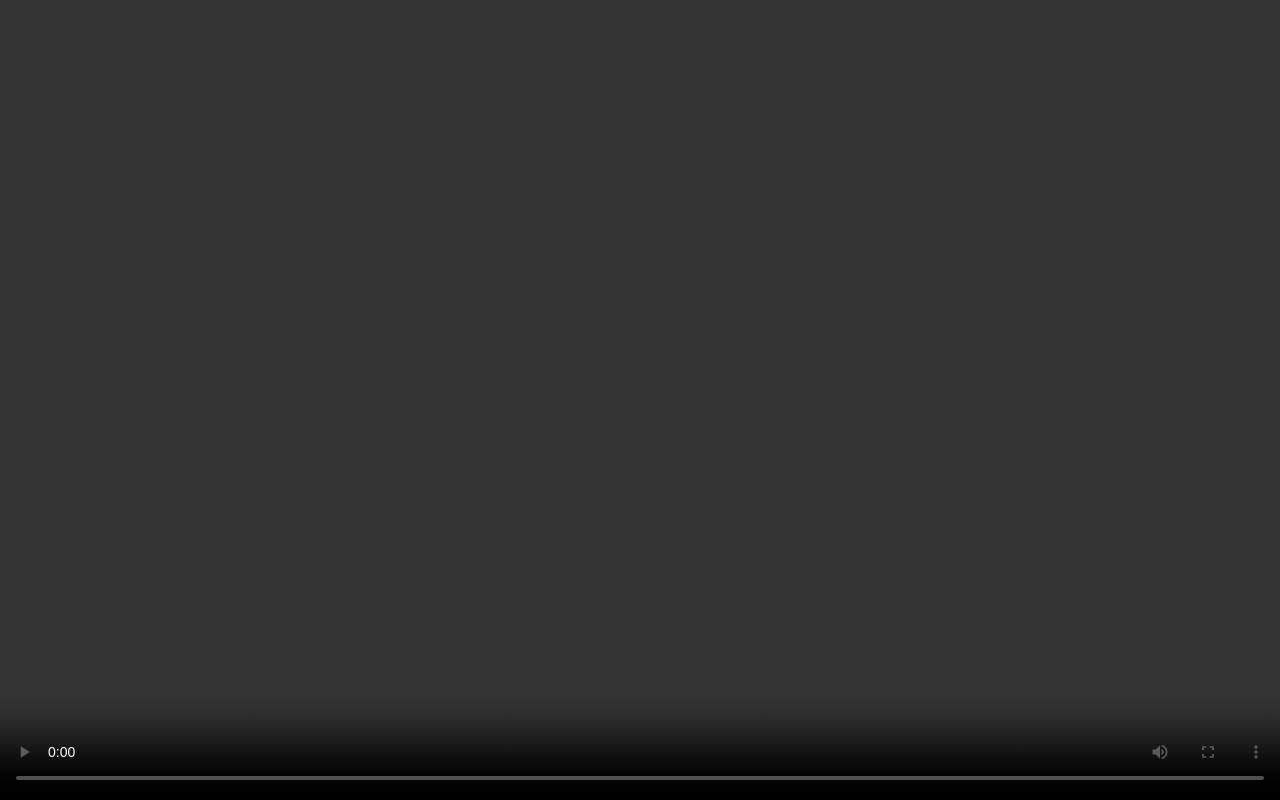 type 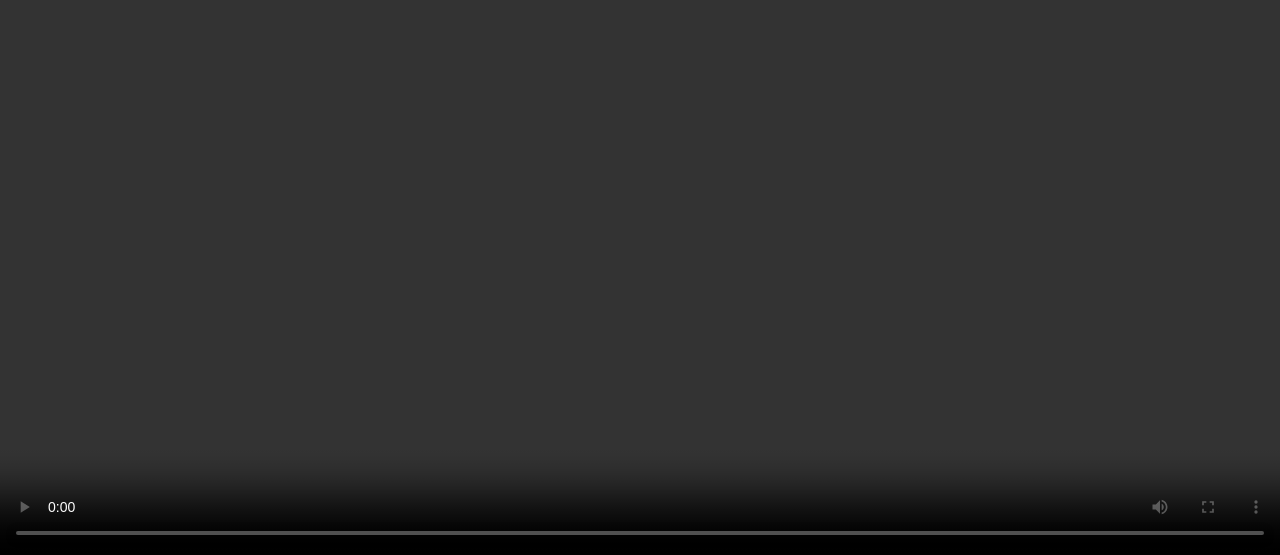 scroll, scrollTop: 1377, scrollLeft: 0, axis: vertical 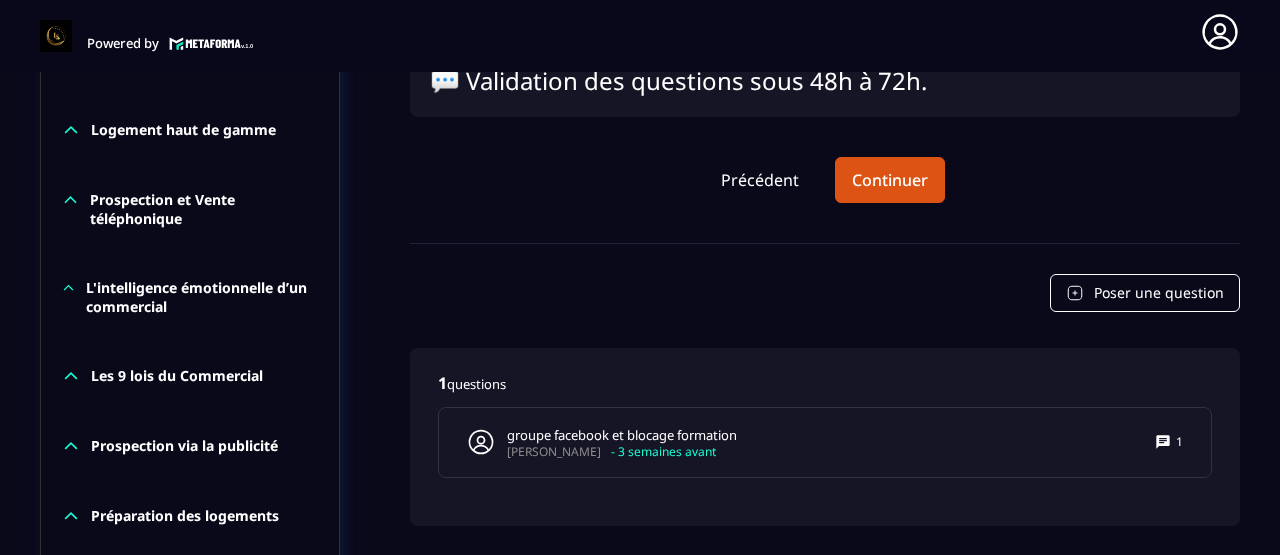 click on "📩  Assistance & Contact Besoin d’aide ? Écris-nous à :   [EMAIL_ADDRESS][DOMAIN_NAME] 📌 Pour :  • Demander les contrats  • Poser une question sur la formation  • Signaler un souci technique 🧑‍🏫  Encadrement •  Coachs :  [PERSON_NAME], [PERSON_NAME], [PERSON_NAME]  •  Assistance email :  [PERSON_NAME] & Léna  •  Avocat fiscaliste :  [PERSON_NAME] (questions via le groupe Facebook uniquement) 👥  Groupe Facebook privé 👉  Rejoindre le groupe  💬 Validation des questions sous 48h à 72h. Précédent Continuer" at bounding box center [825, -416] 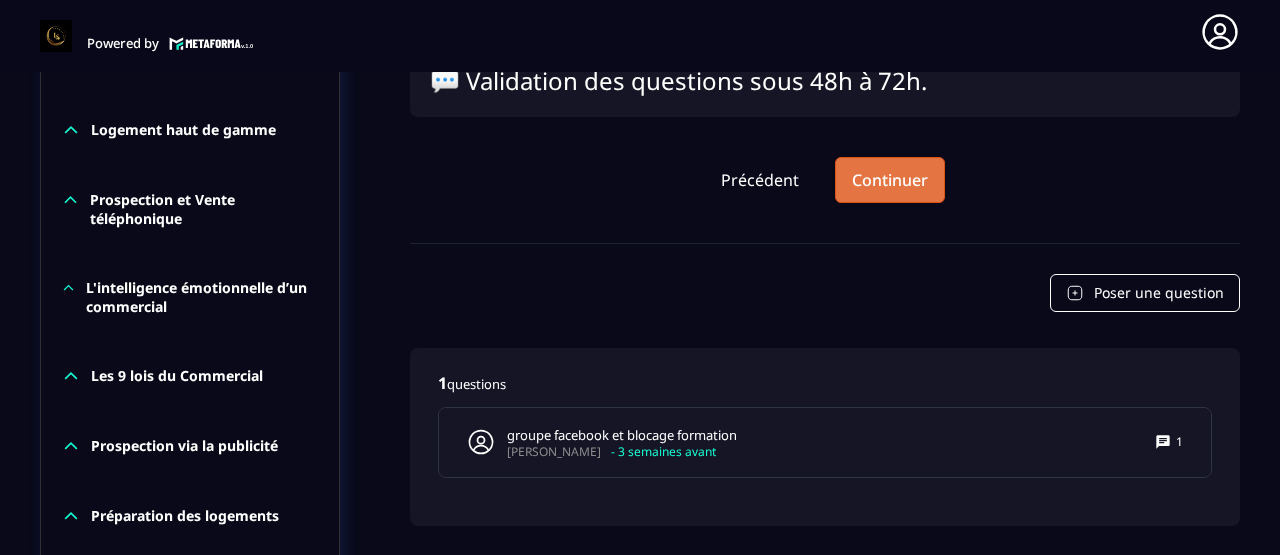 click on "Continuer" at bounding box center (890, 180) 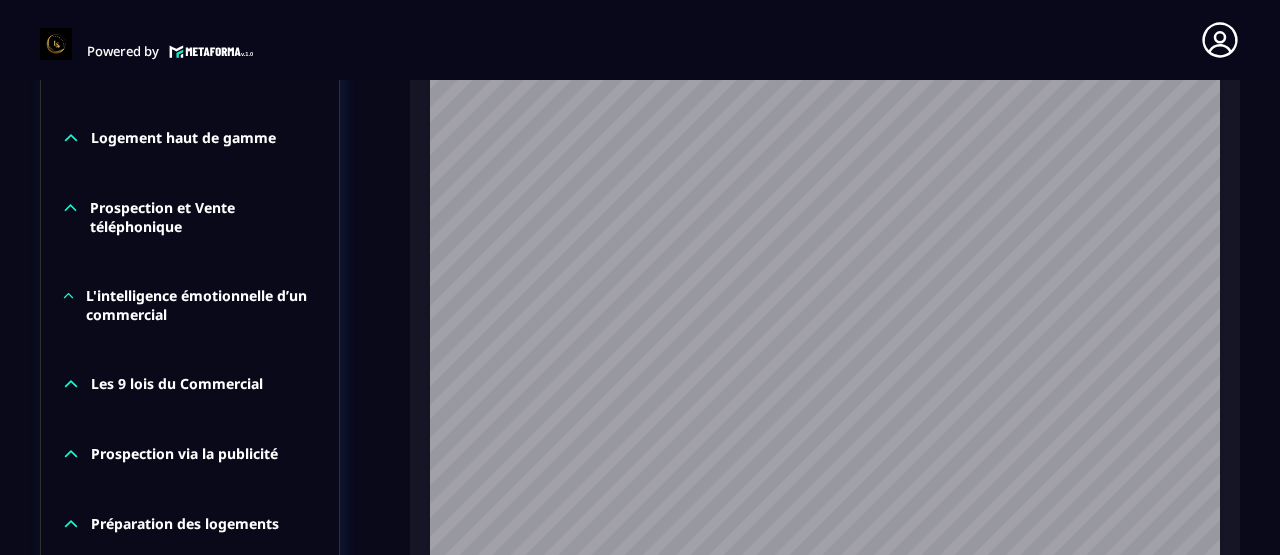 scroll, scrollTop: 8, scrollLeft: 0, axis: vertical 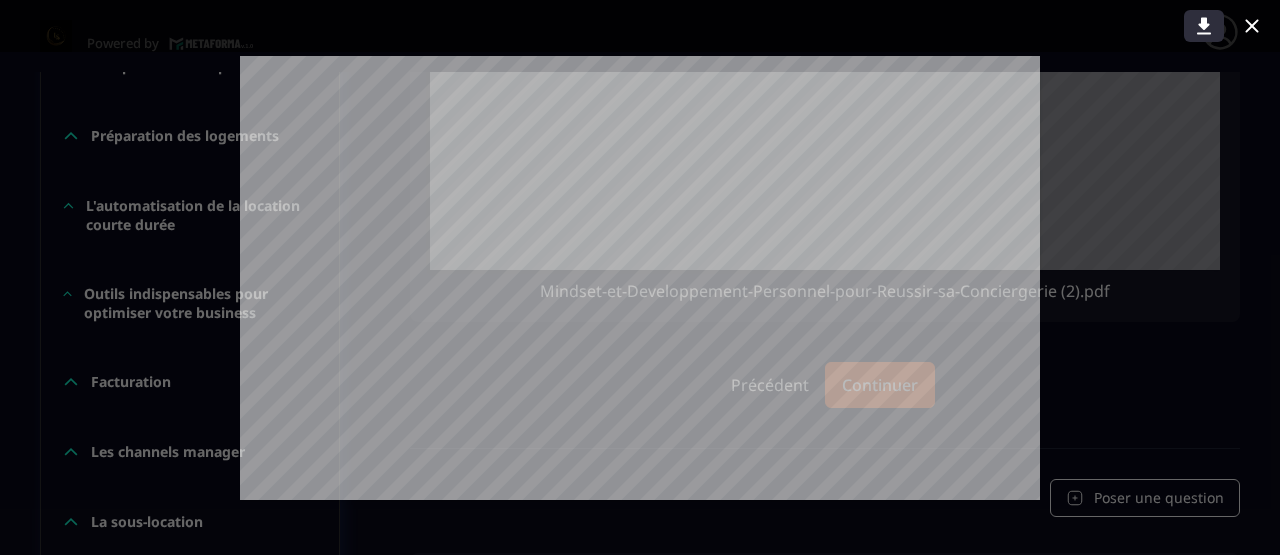 click 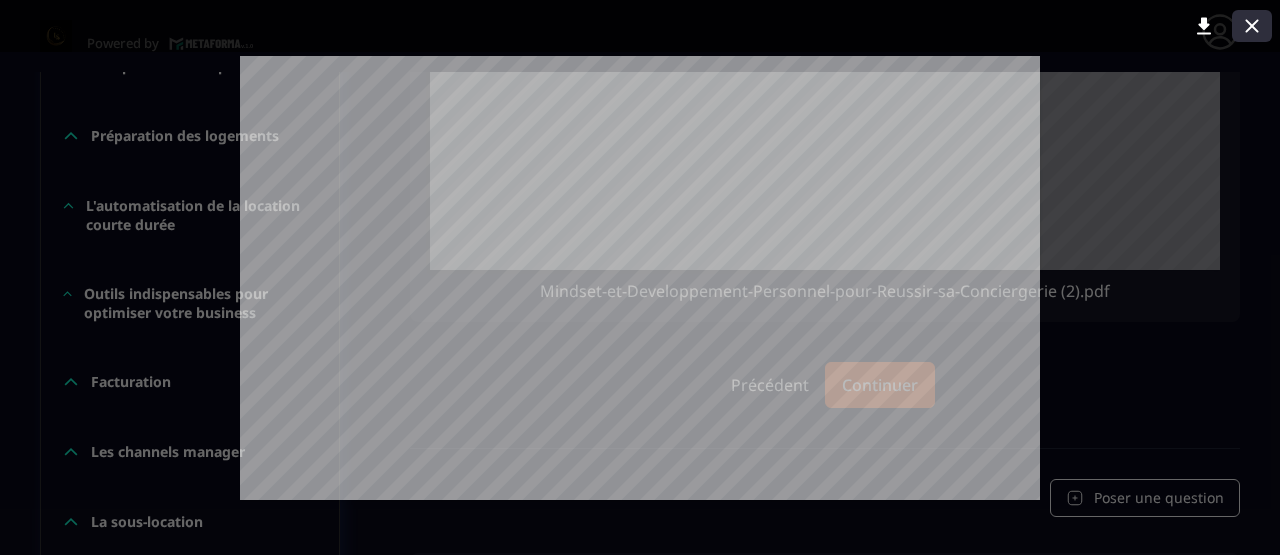 click 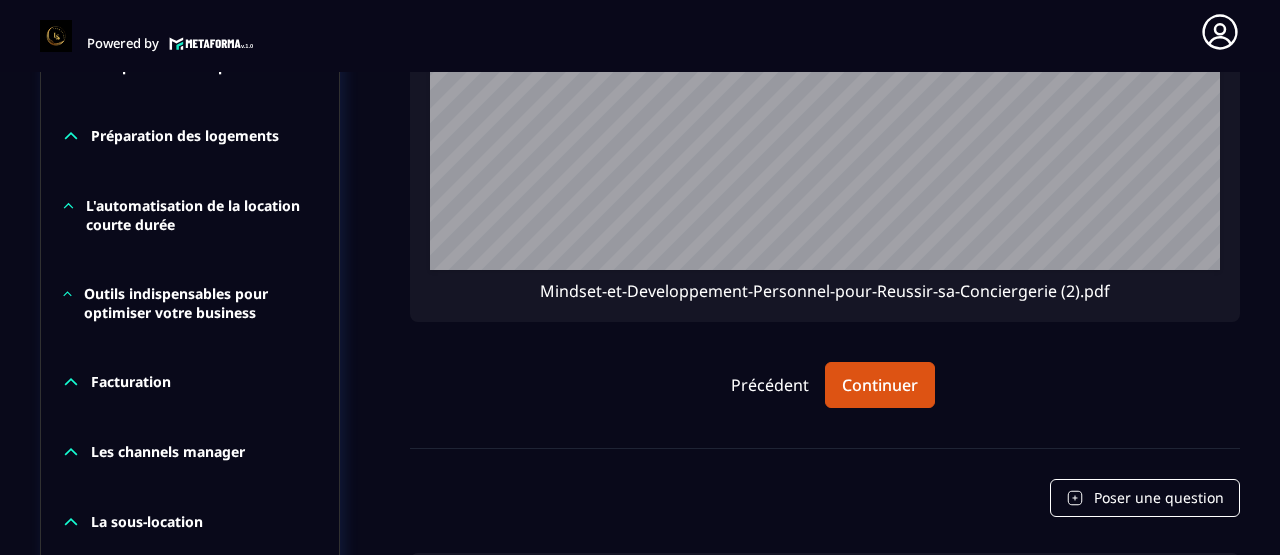 scroll, scrollTop: 537, scrollLeft: 0, axis: vertical 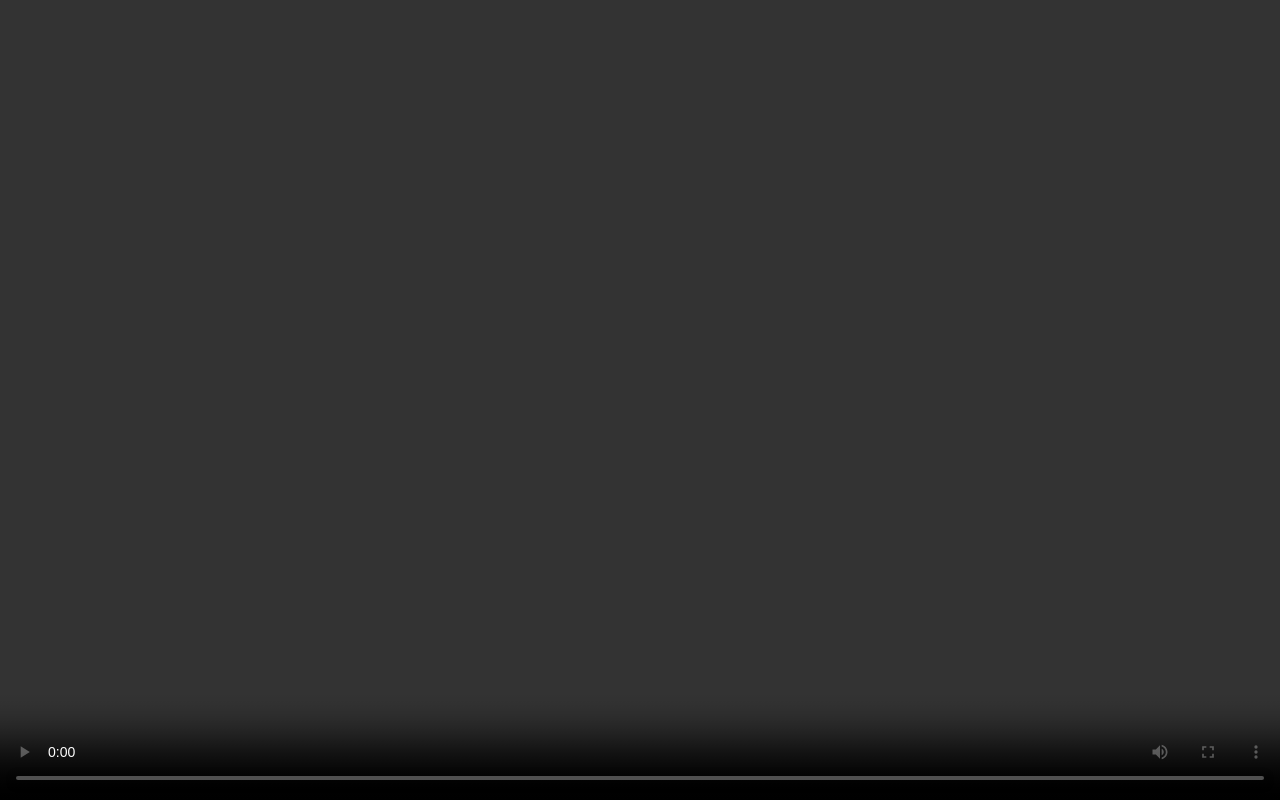 type 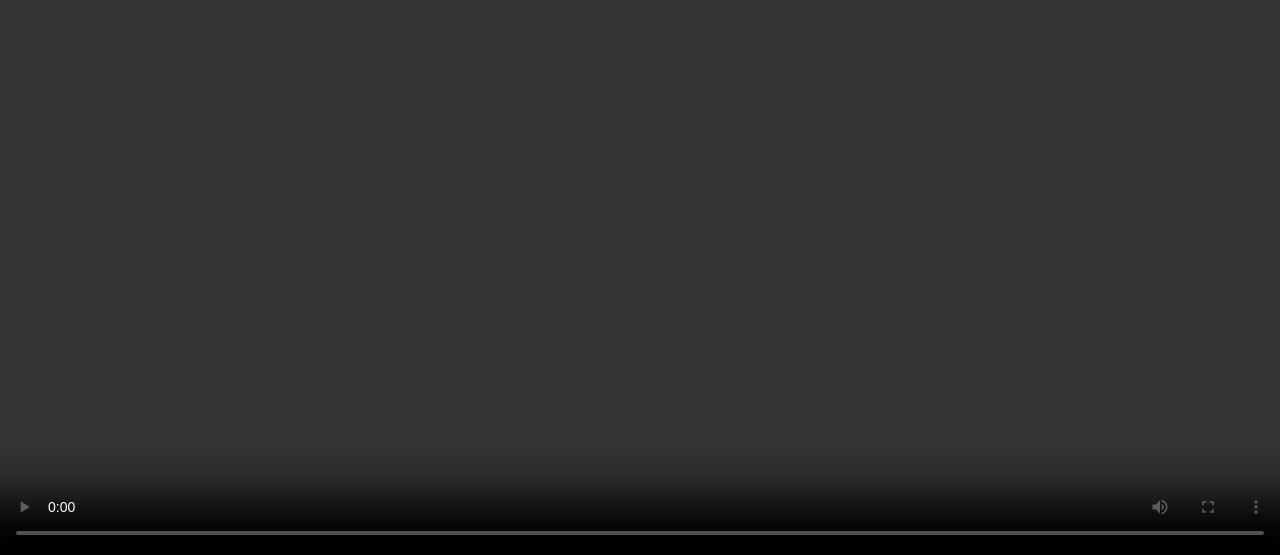 scroll, scrollTop: 1366, scrollLeft: 0, axis: vertical 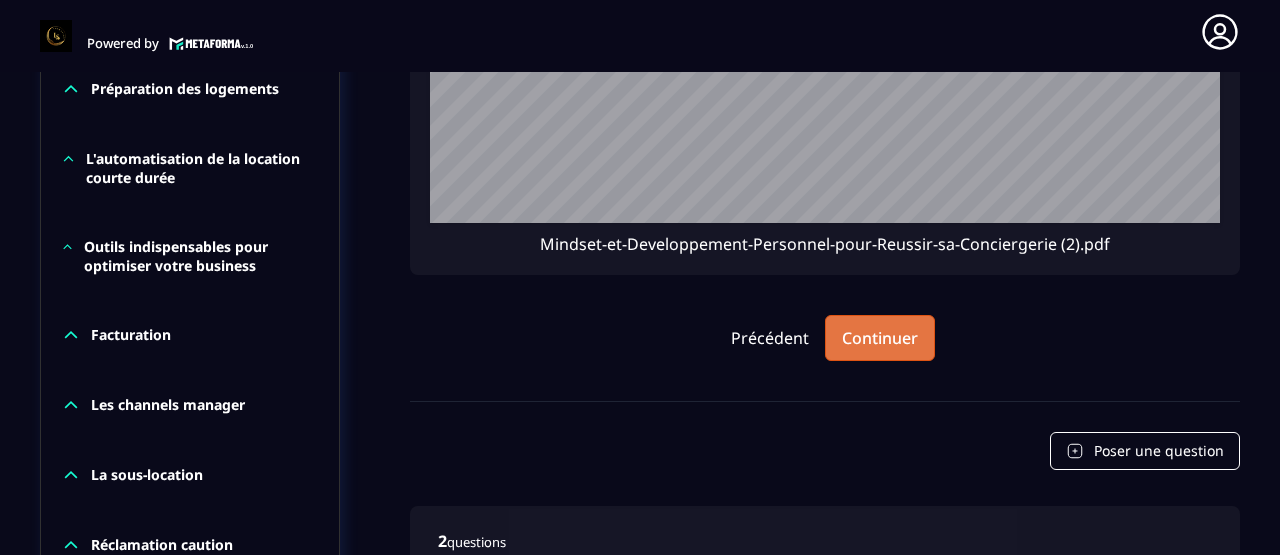 click on "Continuer" at bounding box center (880, 338) 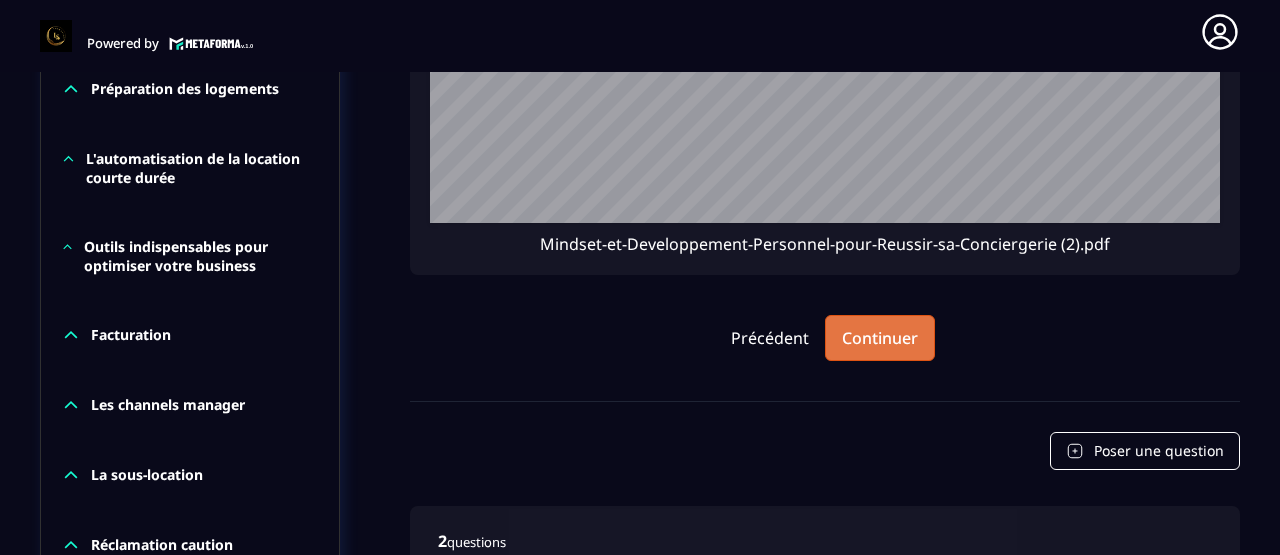 click on "Continuer" at bounding box center (880, 338) 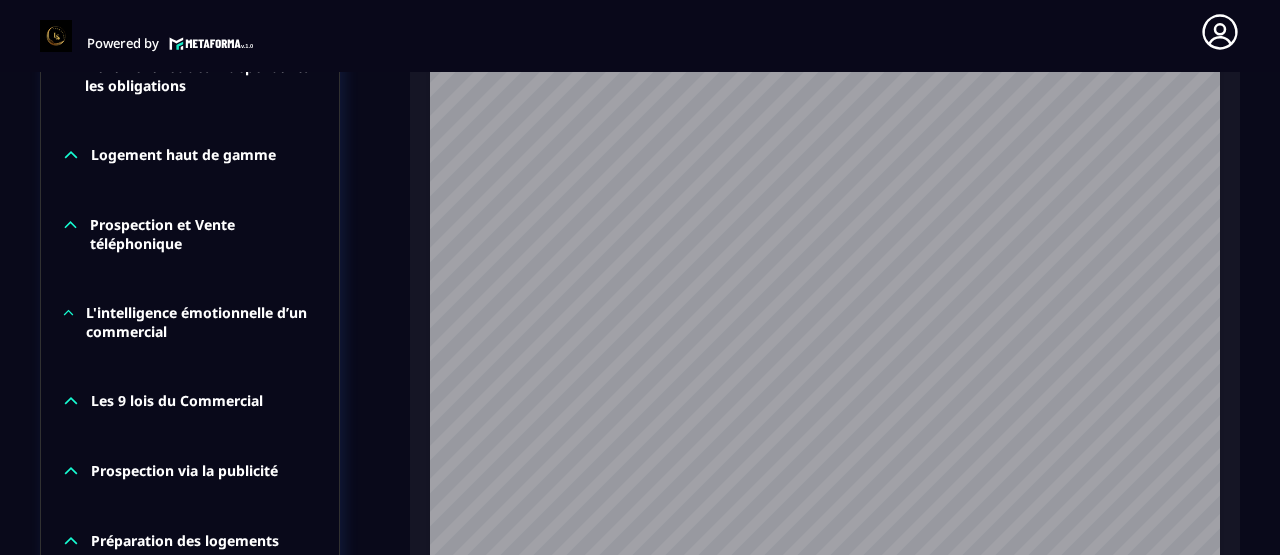 scroll, scrollTop: 1319, scrollLeft: 0, axis: vertical 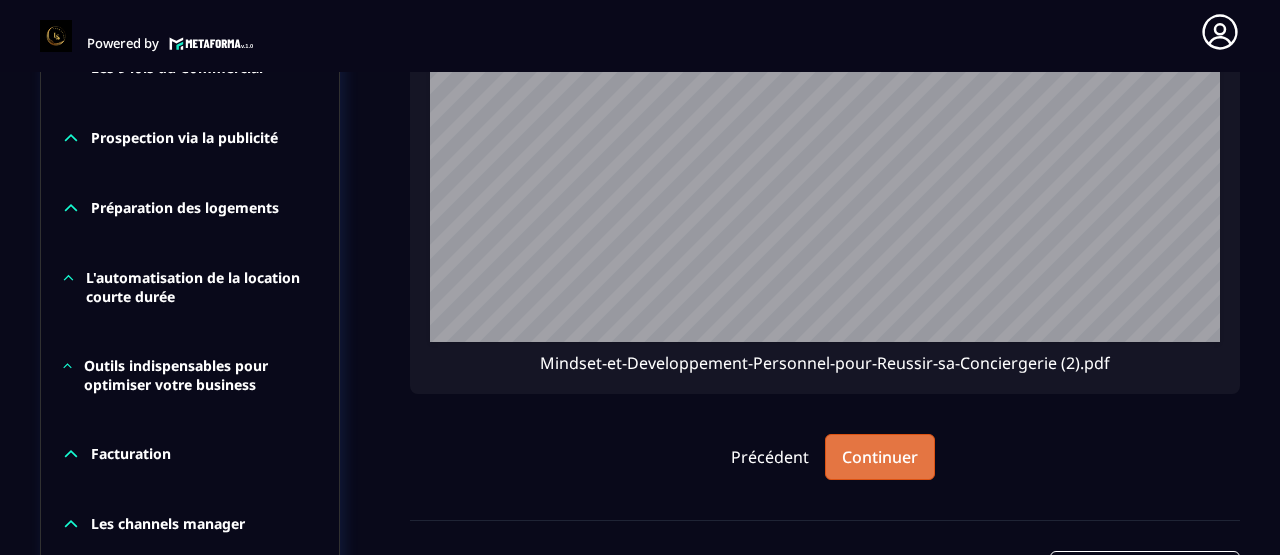 click on "Continuer" at bounding box center [880, 457] 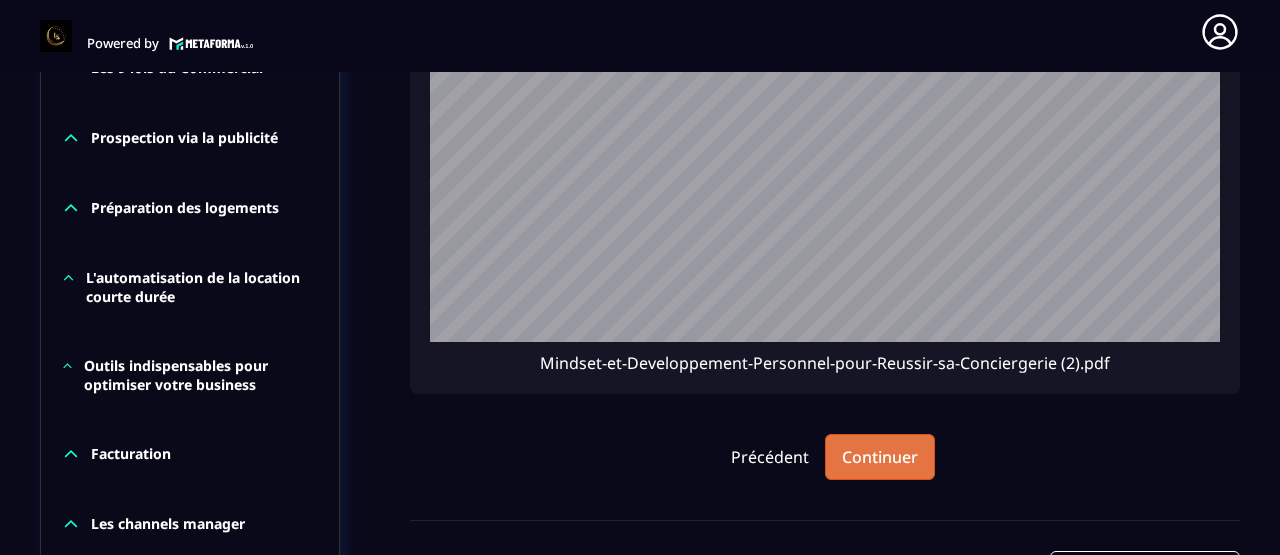 click on "Continuer" at bounding box center (880, 457) 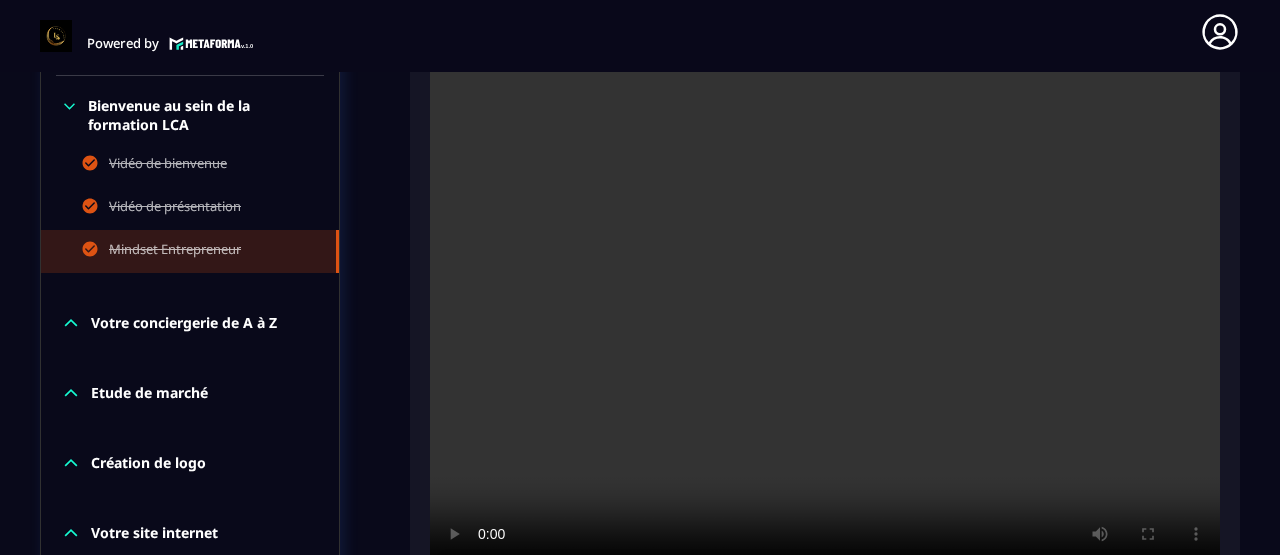 scroll, scrollTop: 619, scrollLeft: 0, axis: vertical 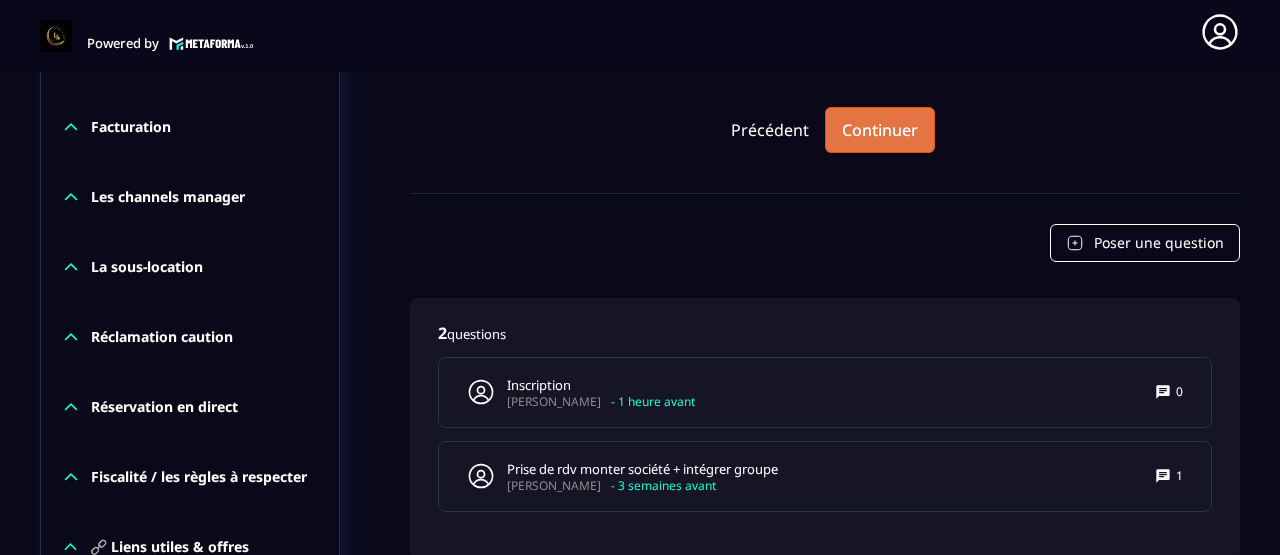 click on "Continuer" at bounding box center [880, 130] 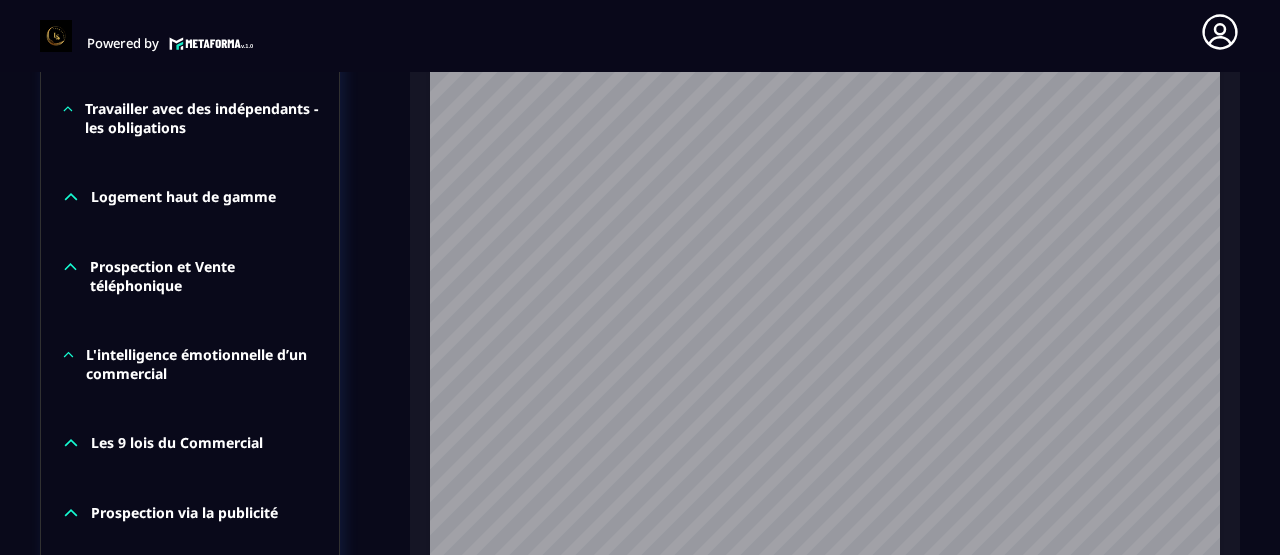 scroll, scrollTop: 1304, scrollLeft: 0, axis: vertical 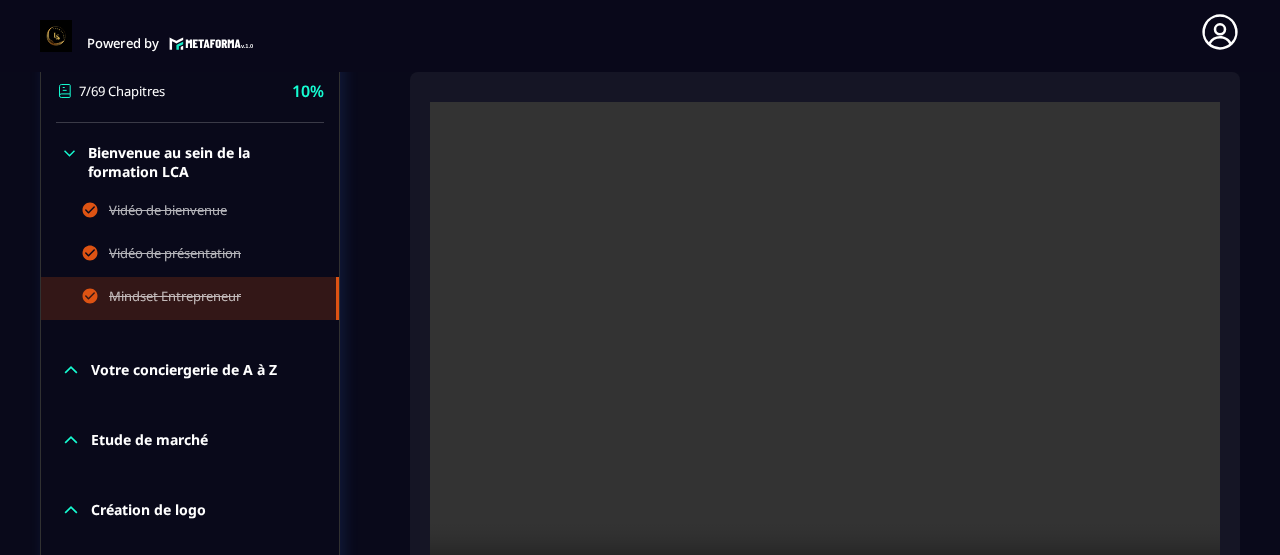 click on "Votre conciergerie de A à Z" at bounding box center [184, 370] 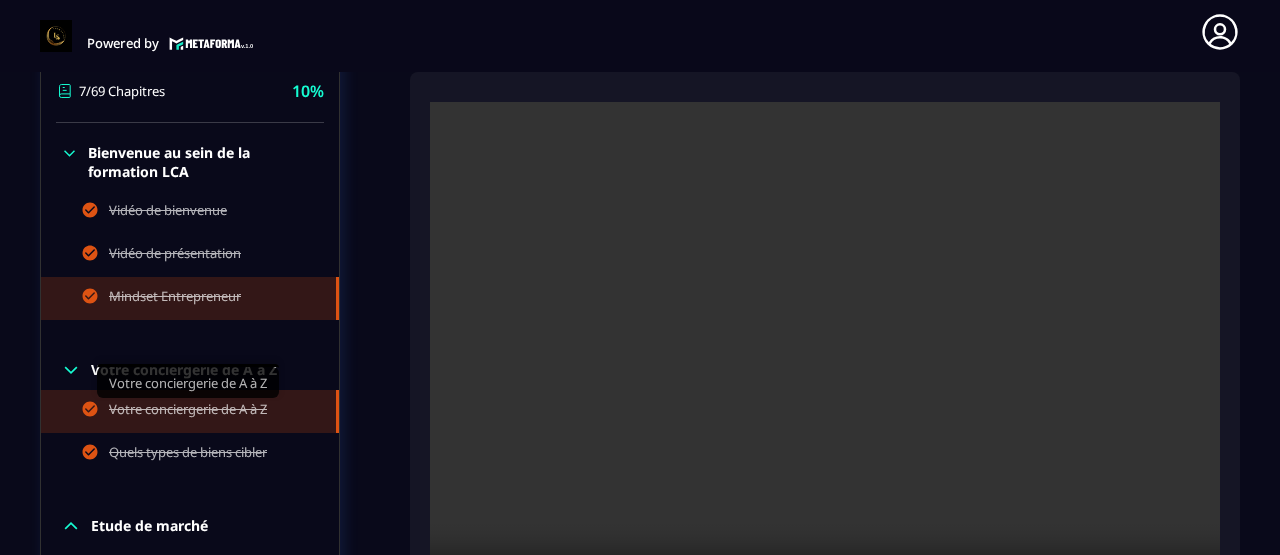 click on "Votre conciergerie de A à Z" at bounding box center (188, 411) 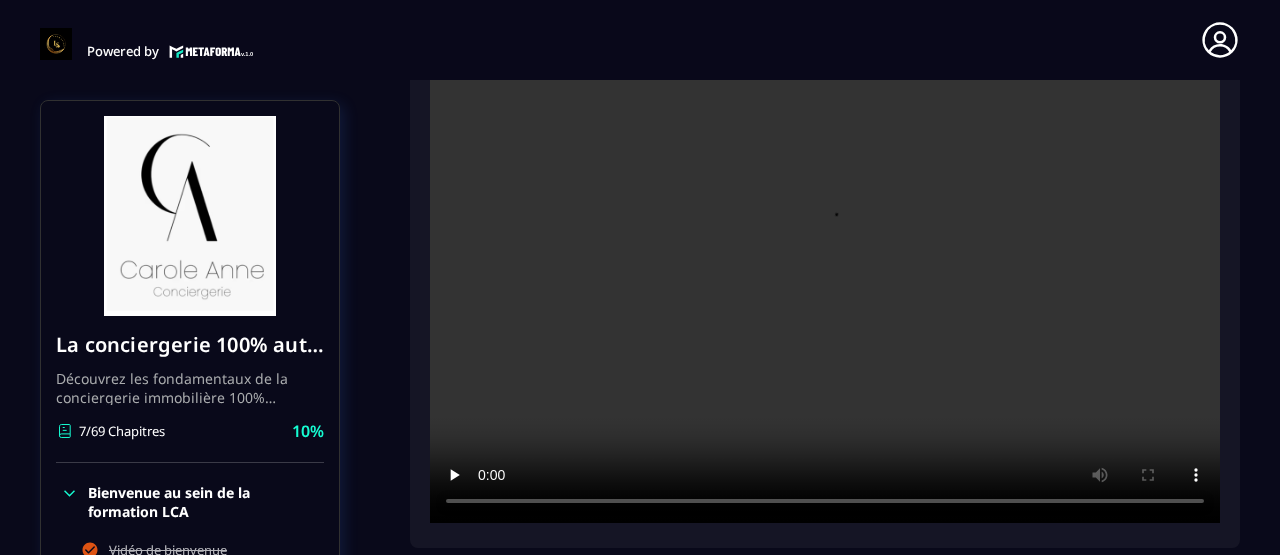 scroll, scrollTop: 8, scrollLeft: 0, axis: vertical 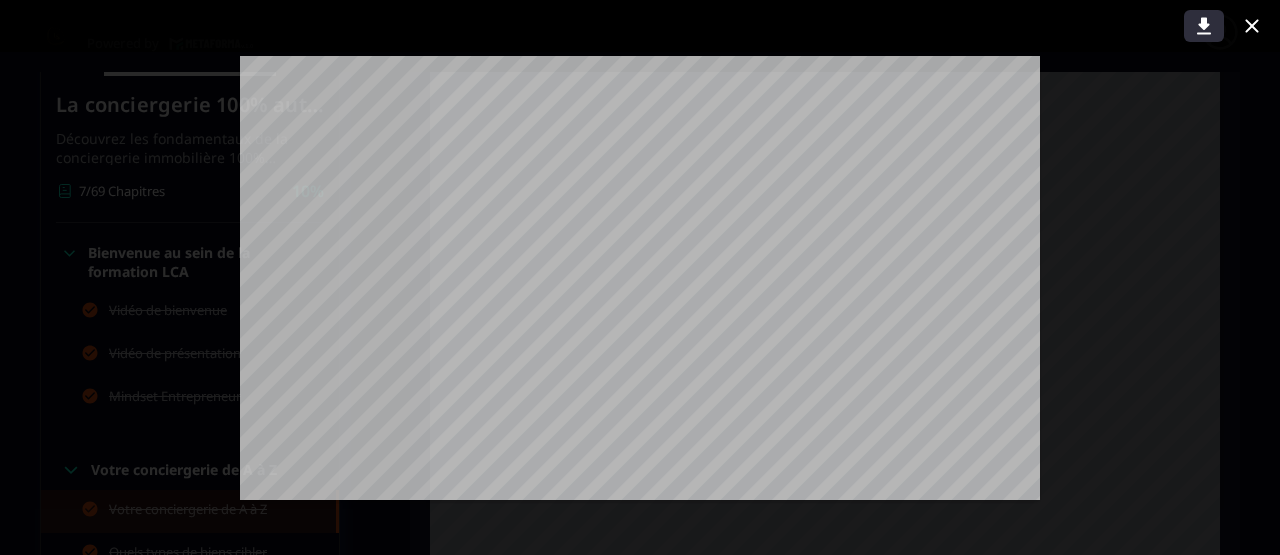 click 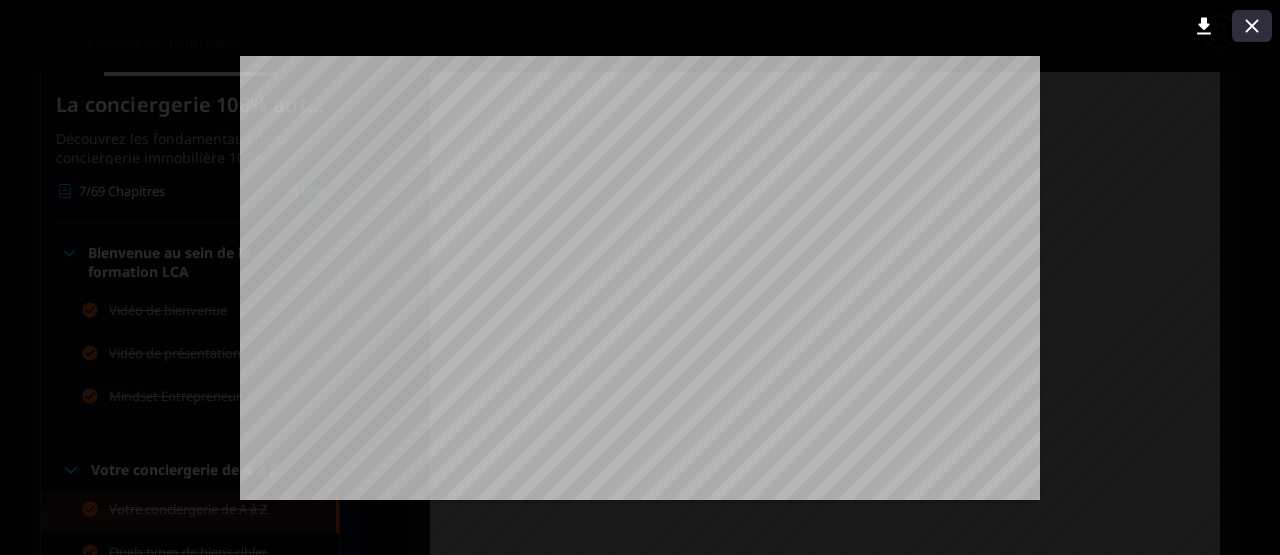 click 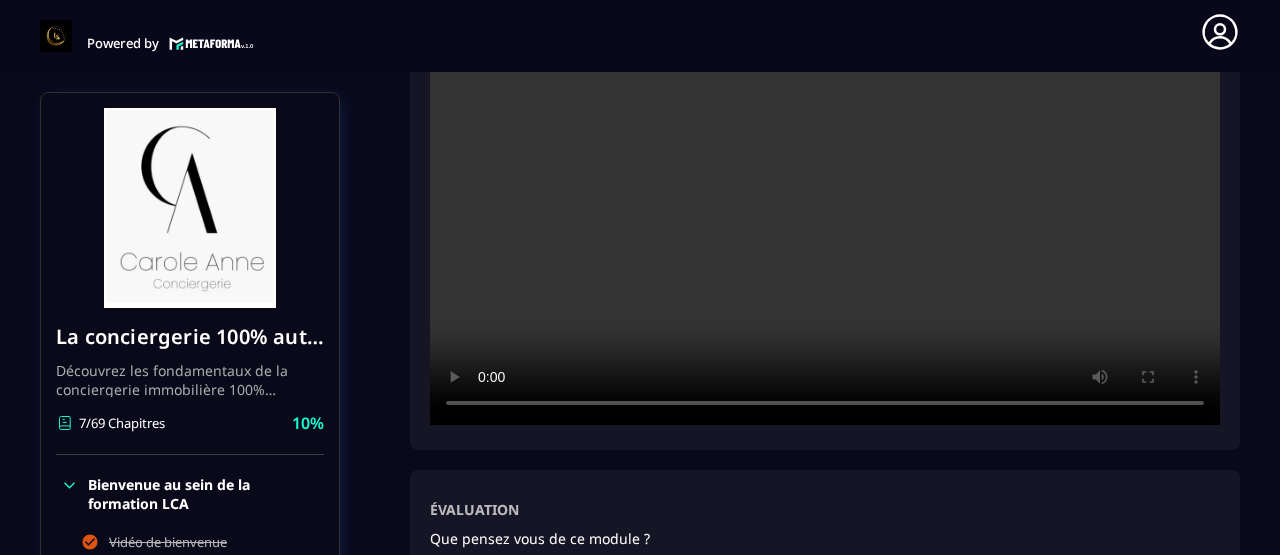 scroll, scrollTop: 612, scrollLeft: 0, axis: vertical 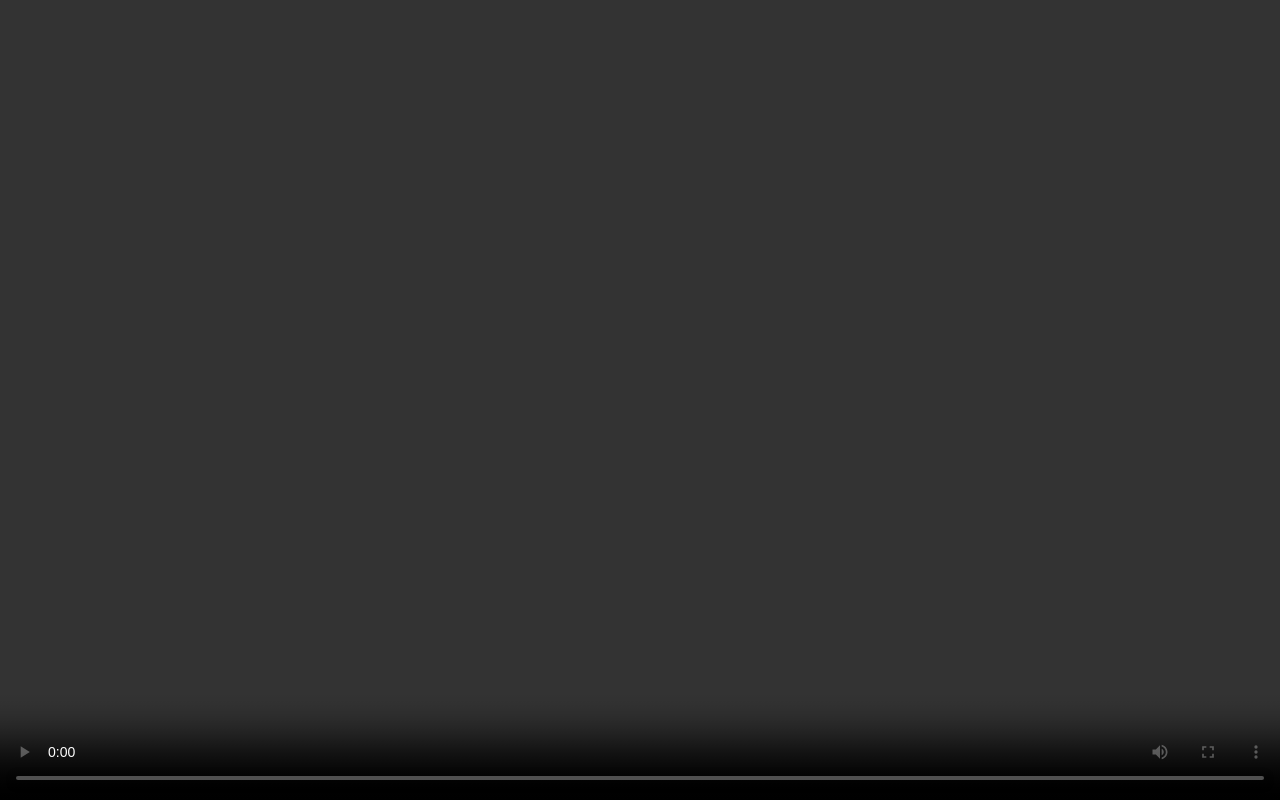 click at bounding box center (640, 400) 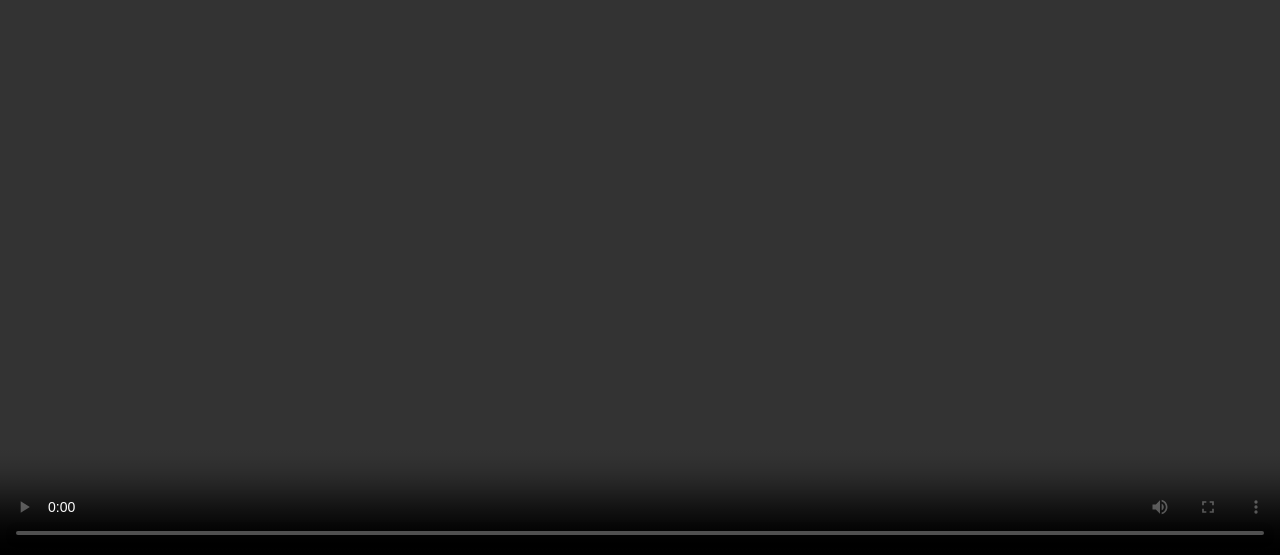 scroll, scrollTop: 2213, scrollLeft: 0, axis: vertical 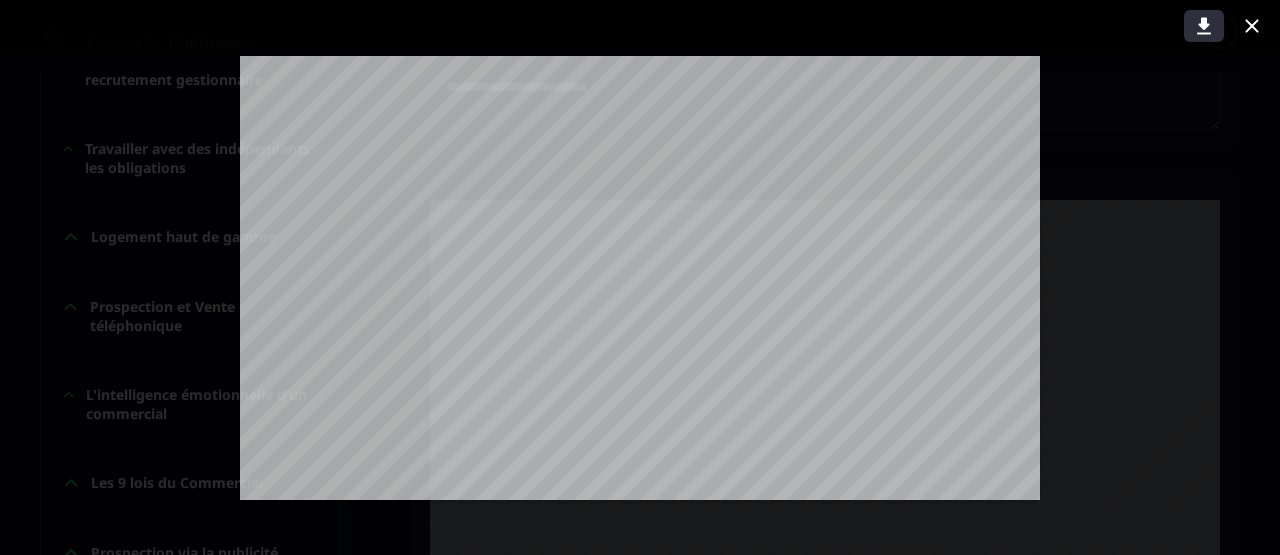 click 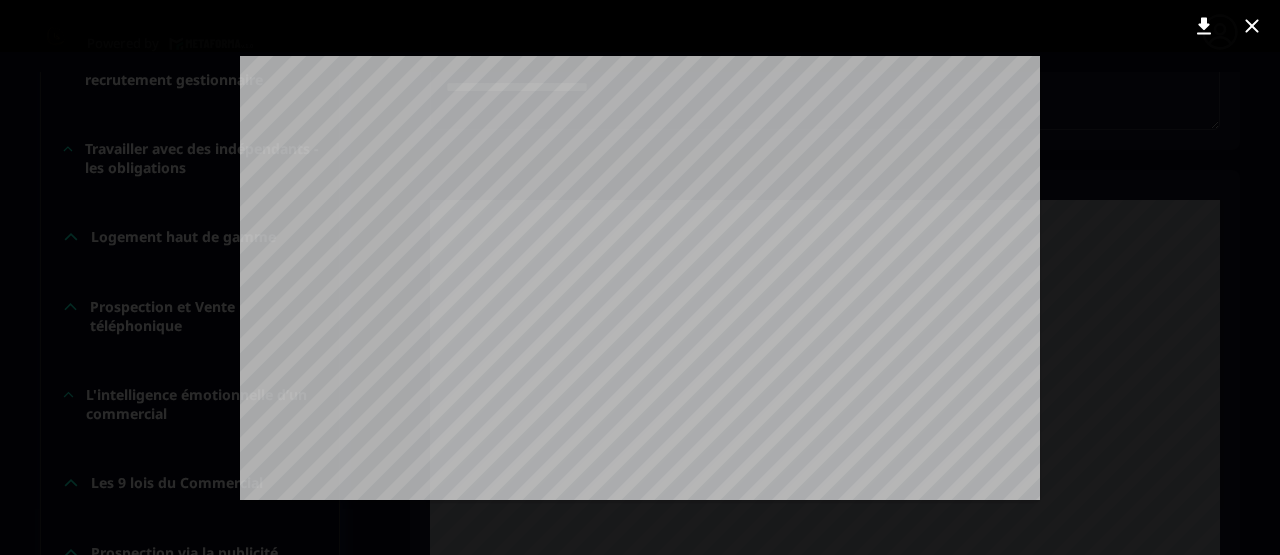 click at bounding box center [640, 277] 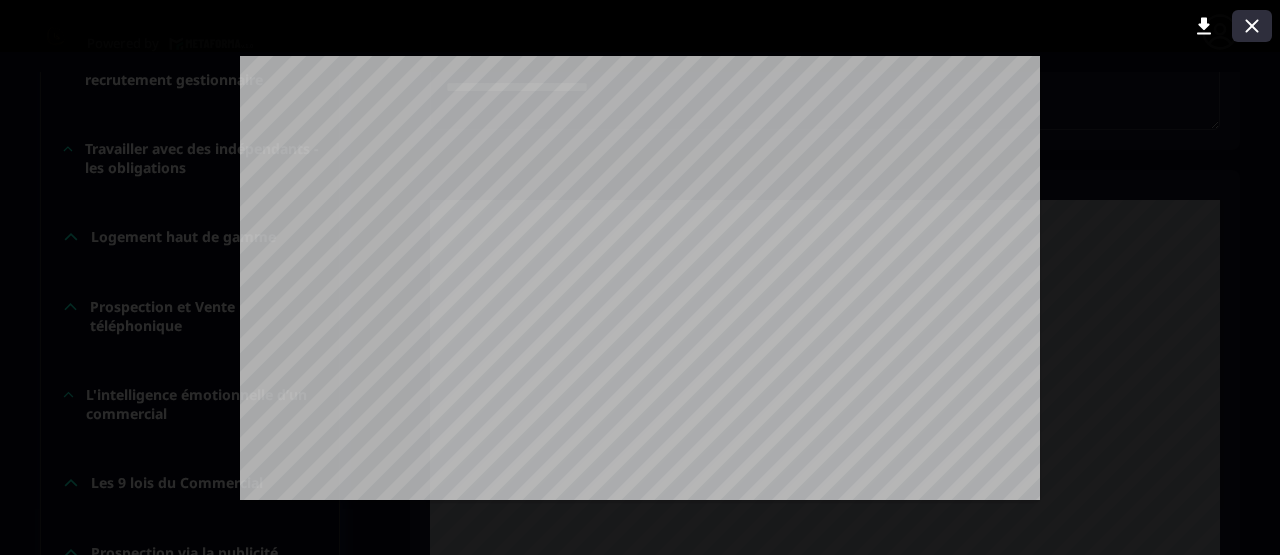 click 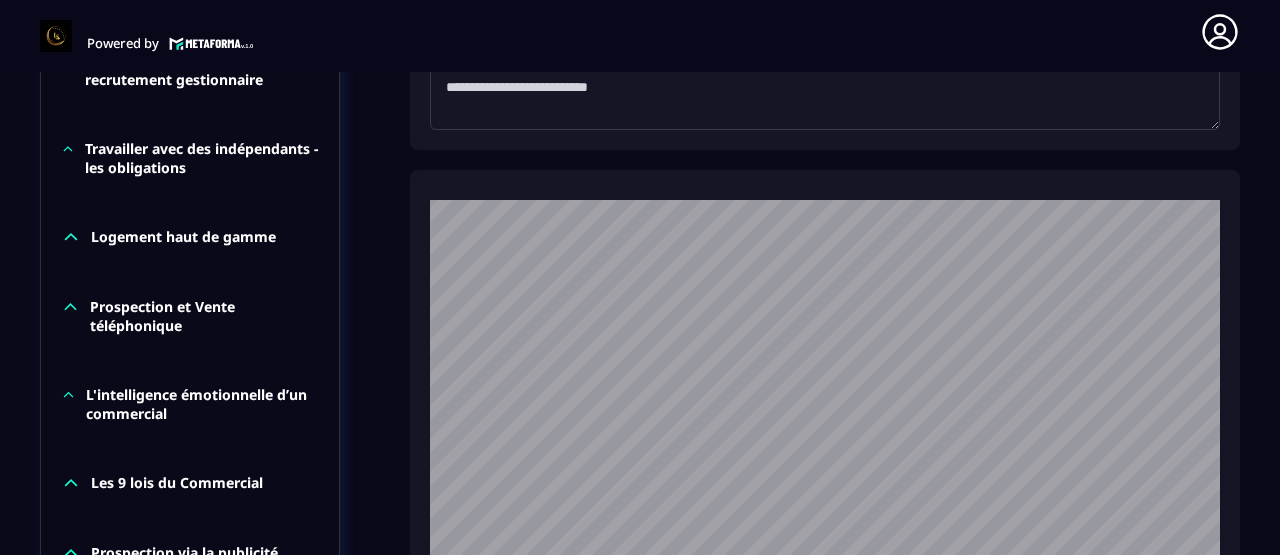 scroll, scrollTop: 592, scrollLeft: 0, axis: vertical 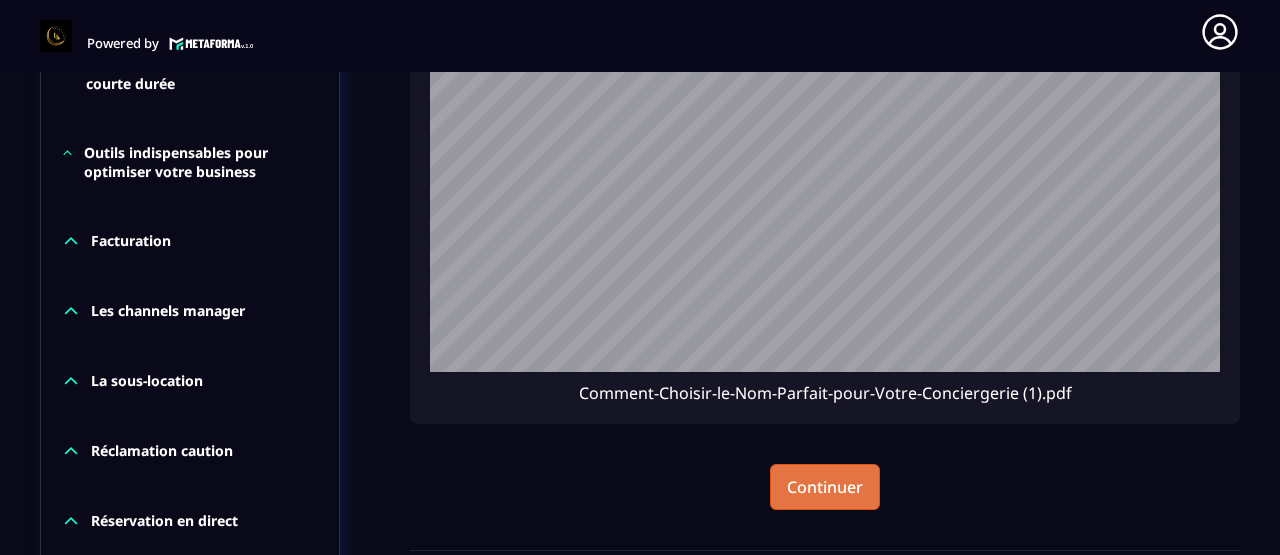 click on "Continuer" at bounding box center (825, 487) 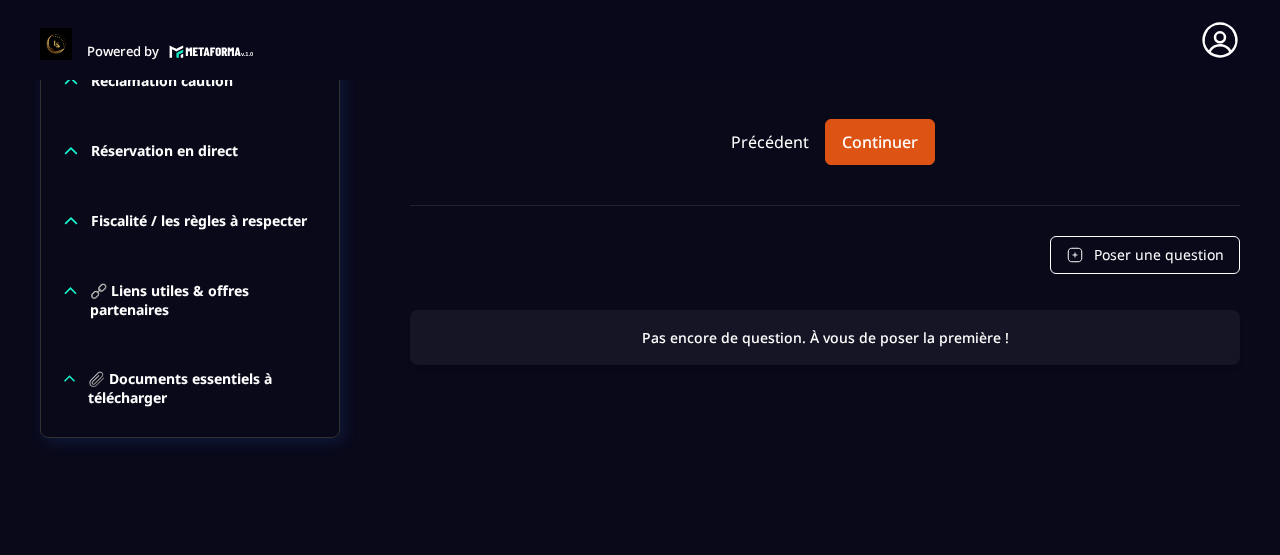 scroll, scrollTop: 2370, scrollLeft: 0, axis: vertical 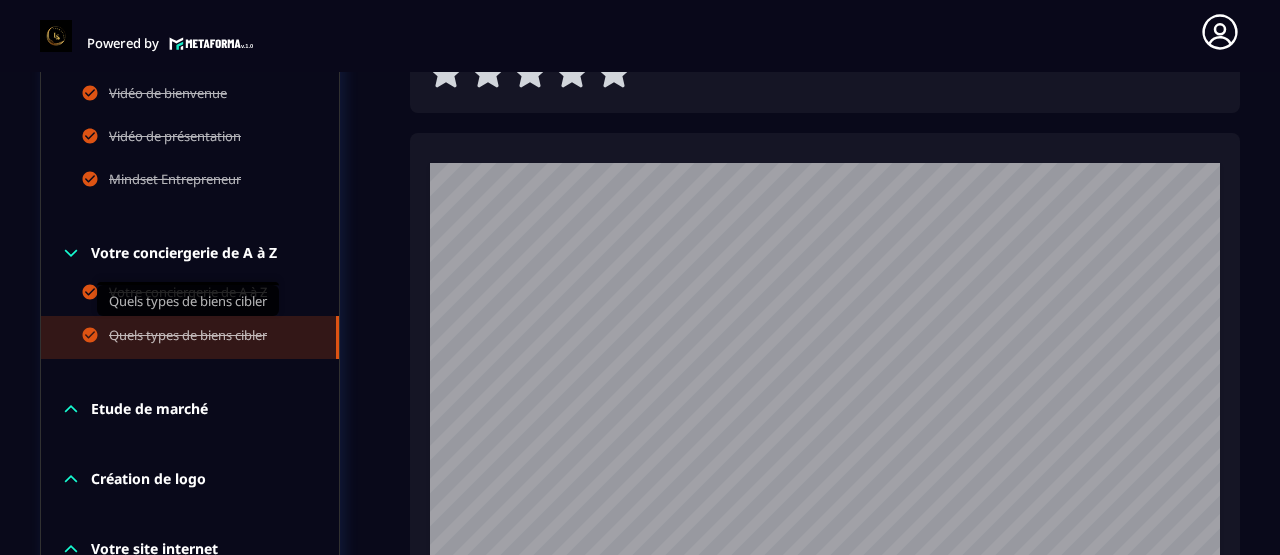 click on "Quels types de biens cibler" at bounding box center (188, 337) 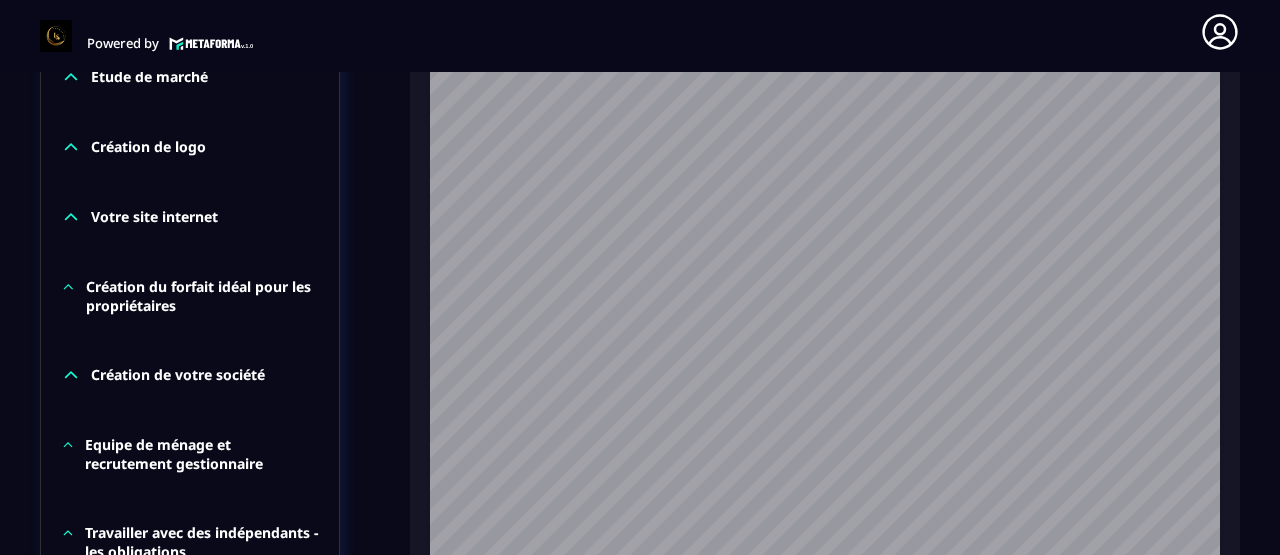 scroll, scrollTop: 1374, scrollLeft: 0, axis: vertical 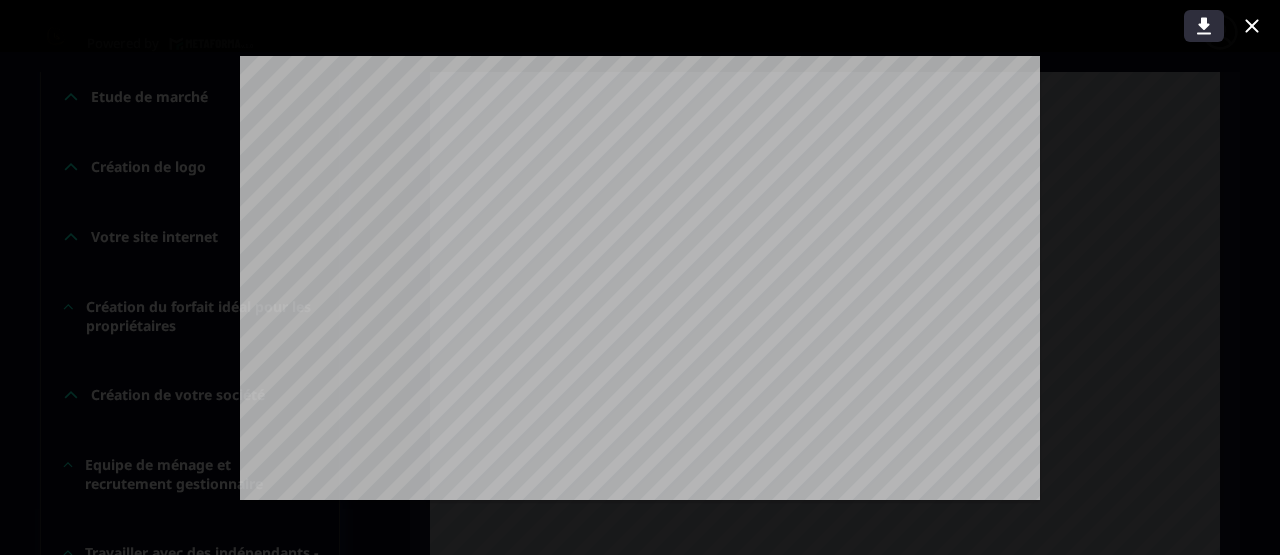 click 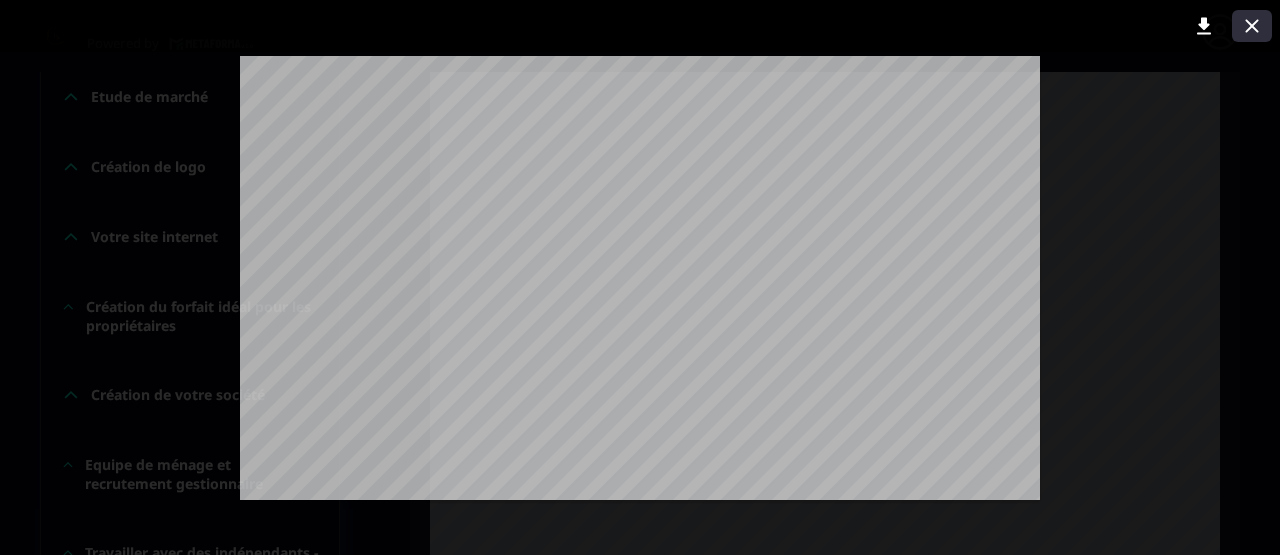 click 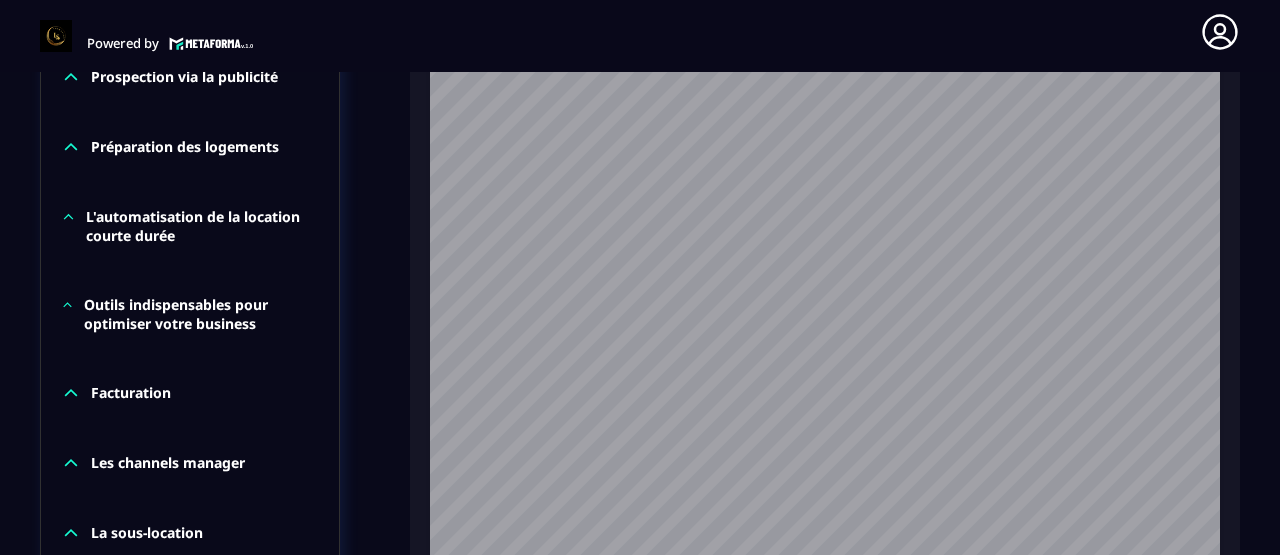 scroll, scrollTop: 2253, scrollLeft: 0, axis: vertical 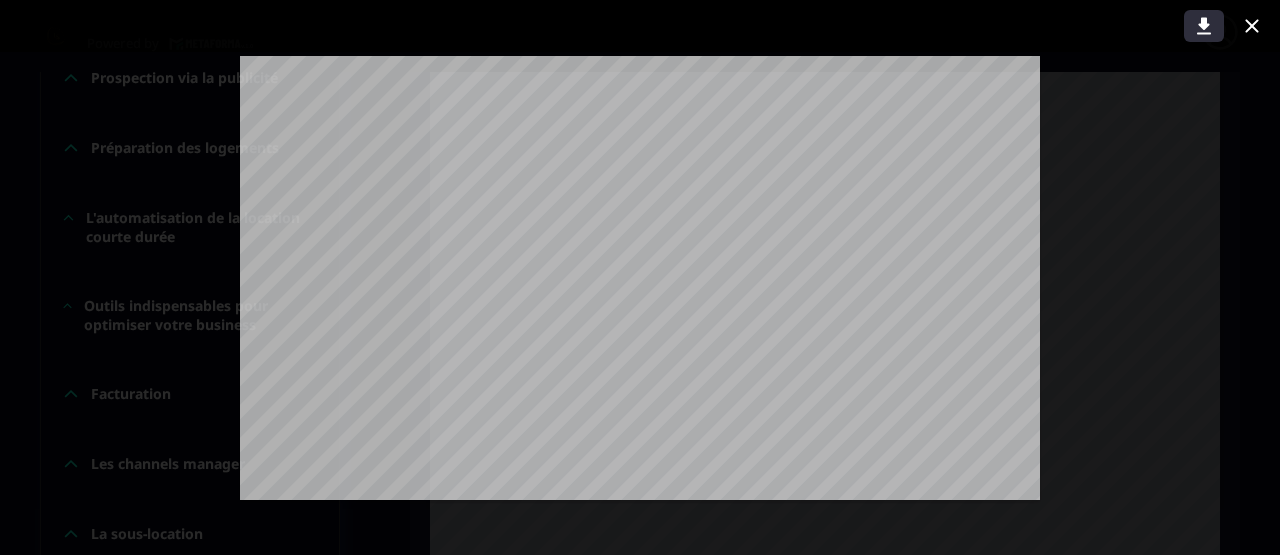 click 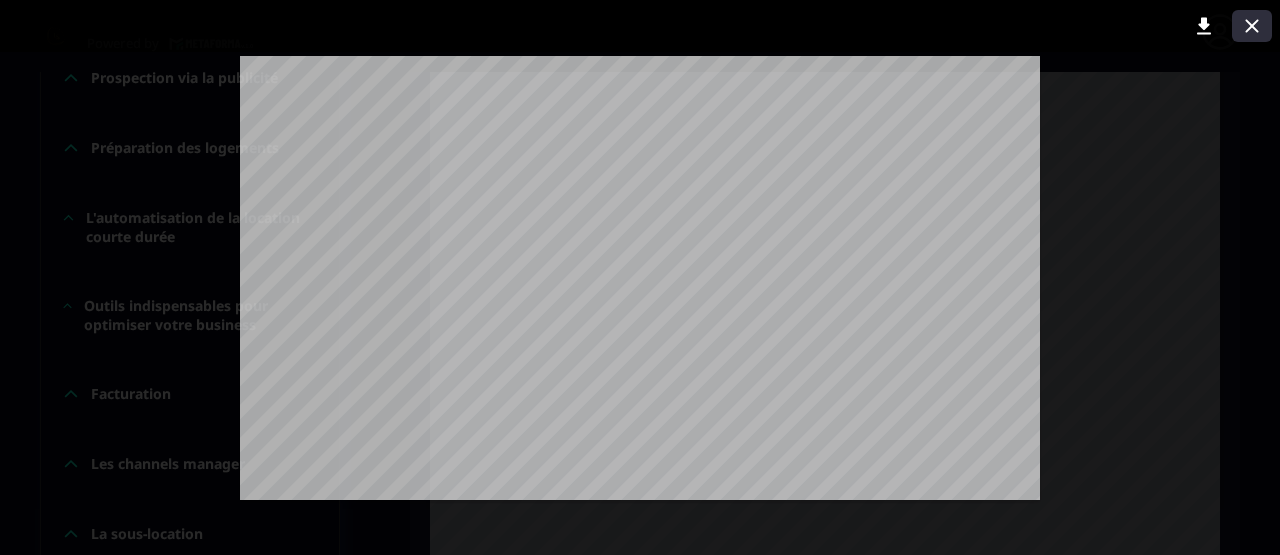 click 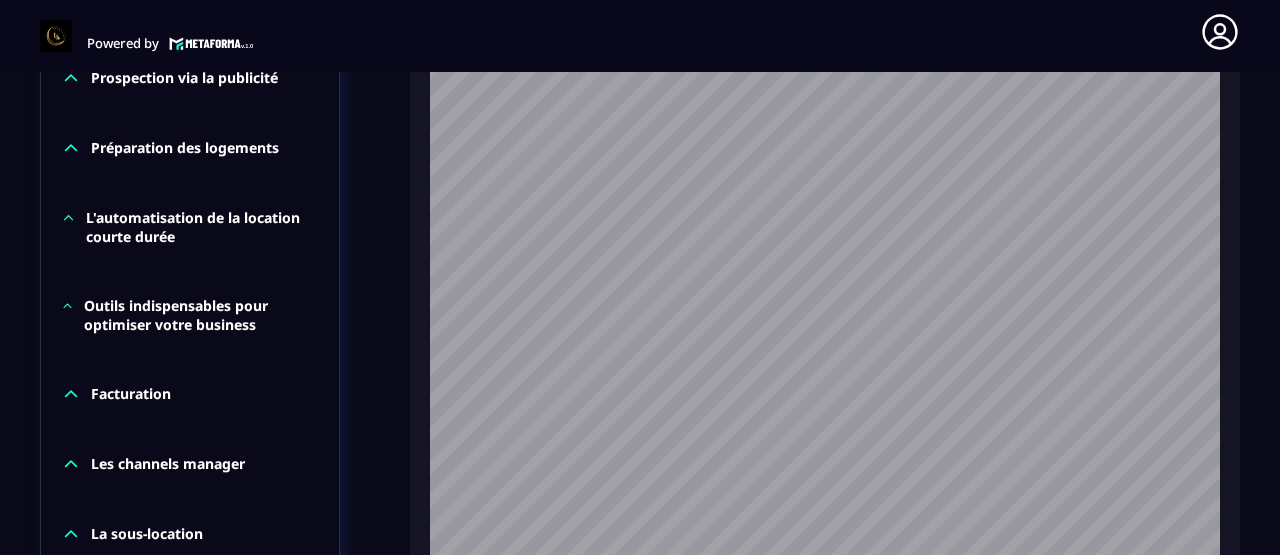 scroll, scrollTop: 2558, scrollLeft: 0, axis: vertical 